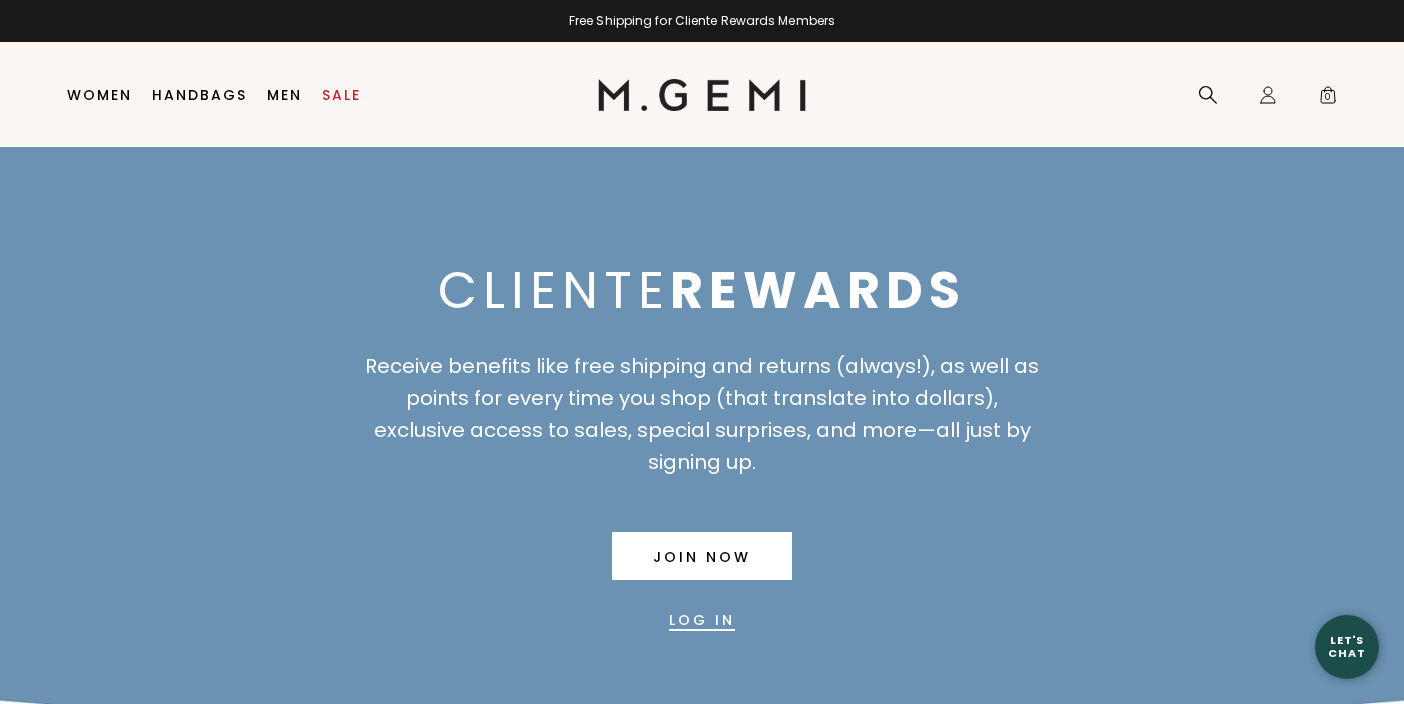scroll, scrollTop: 0, scrollLeft: 0, axis: both 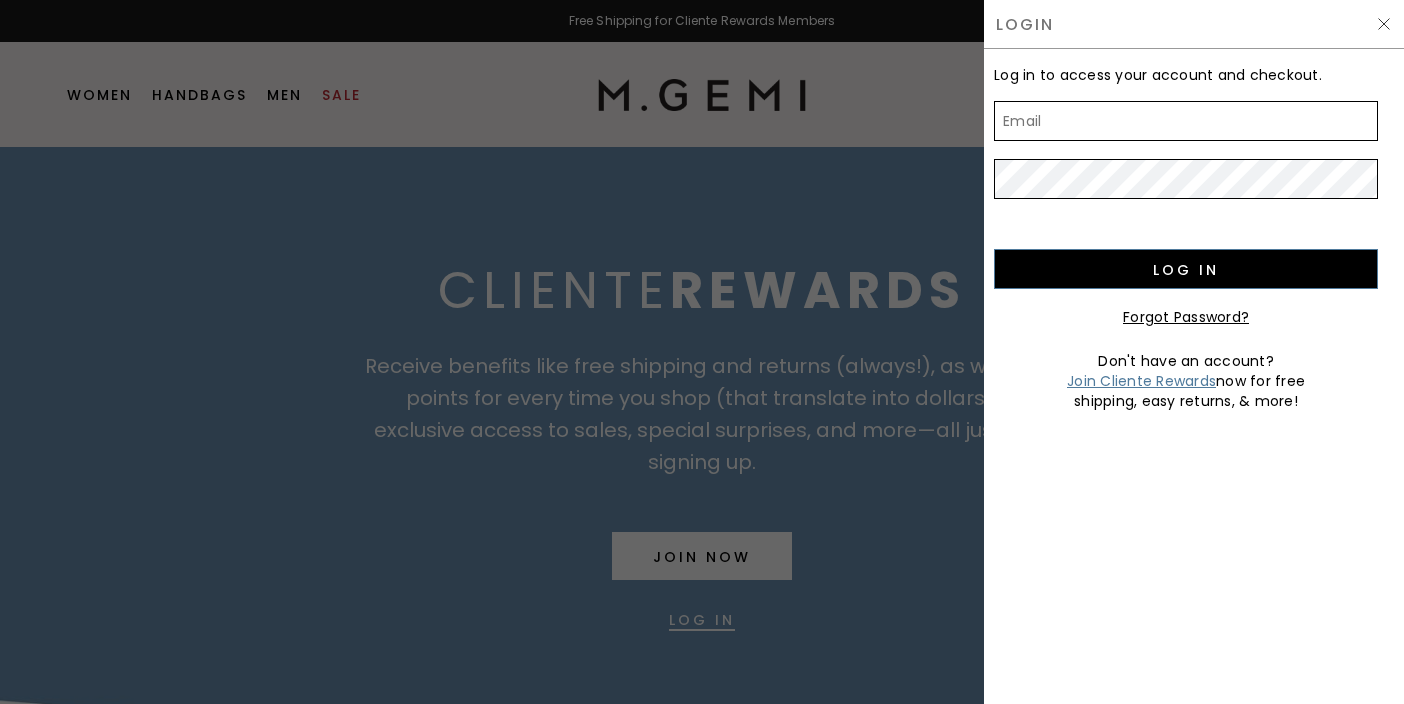 click at bounding box center (702, 352) 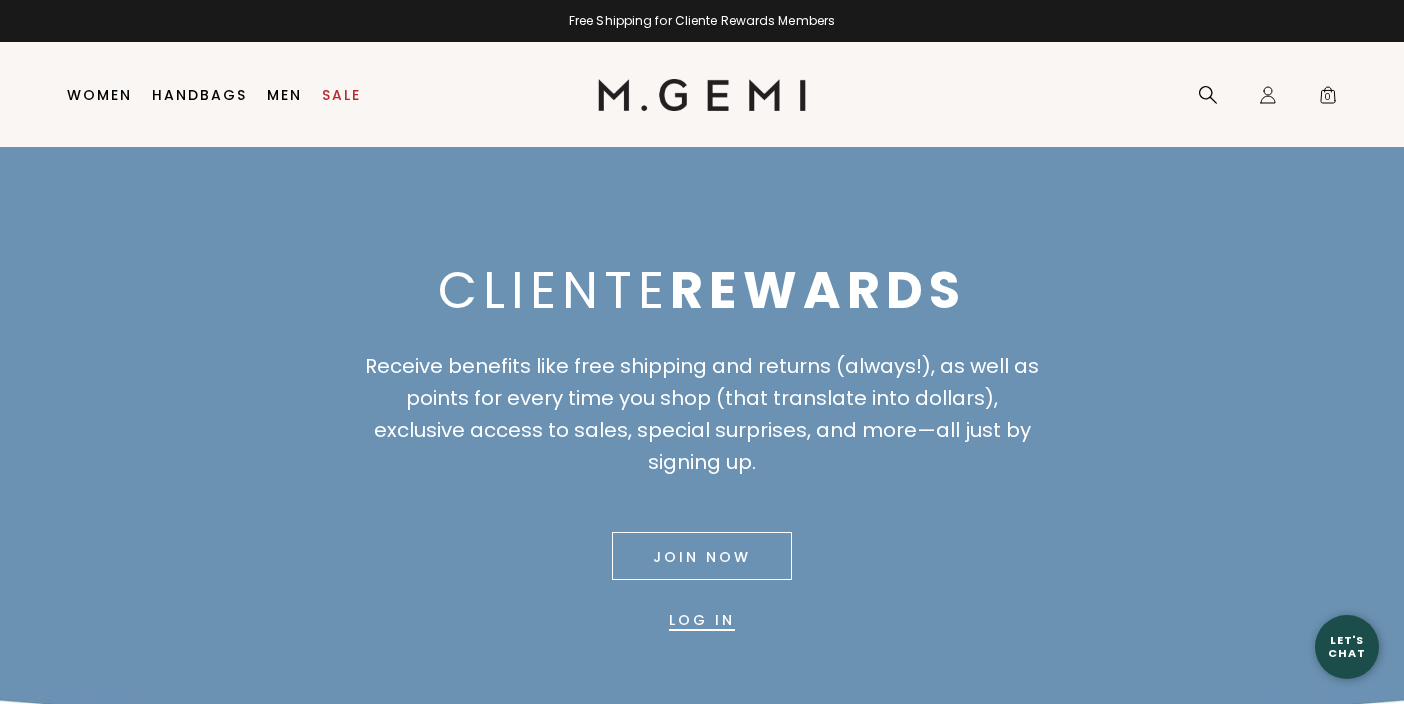 click on "Join Now" at bounding box center [702, 556] 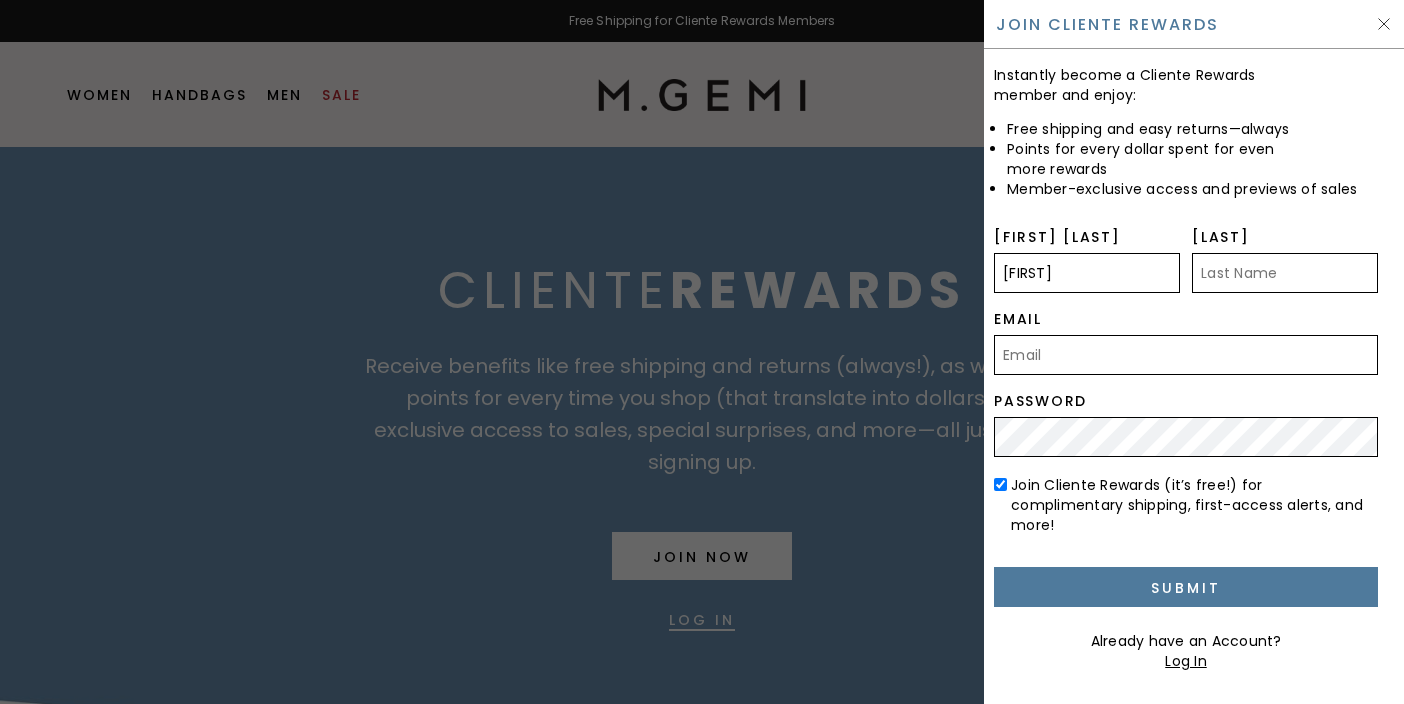 click on "Jessca" at bounding box center [1087, 273] 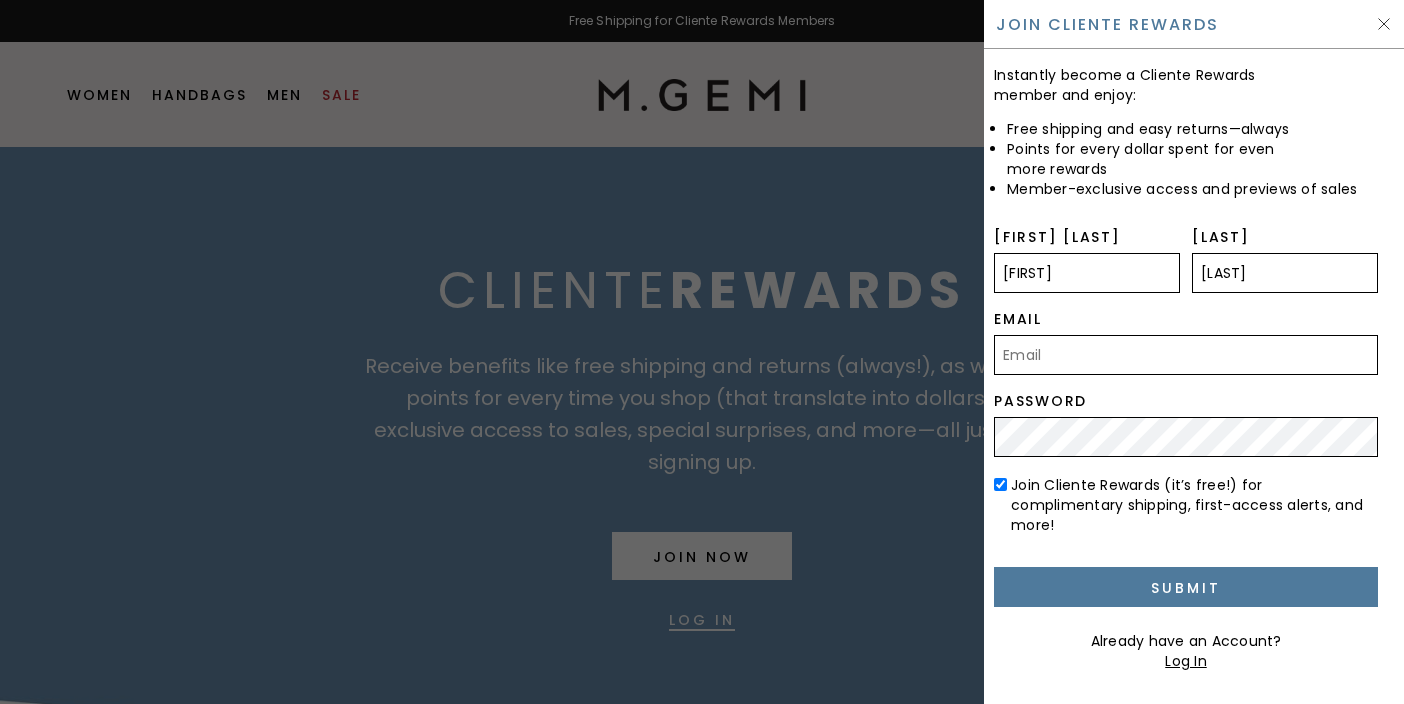 type on "Fahlgren" 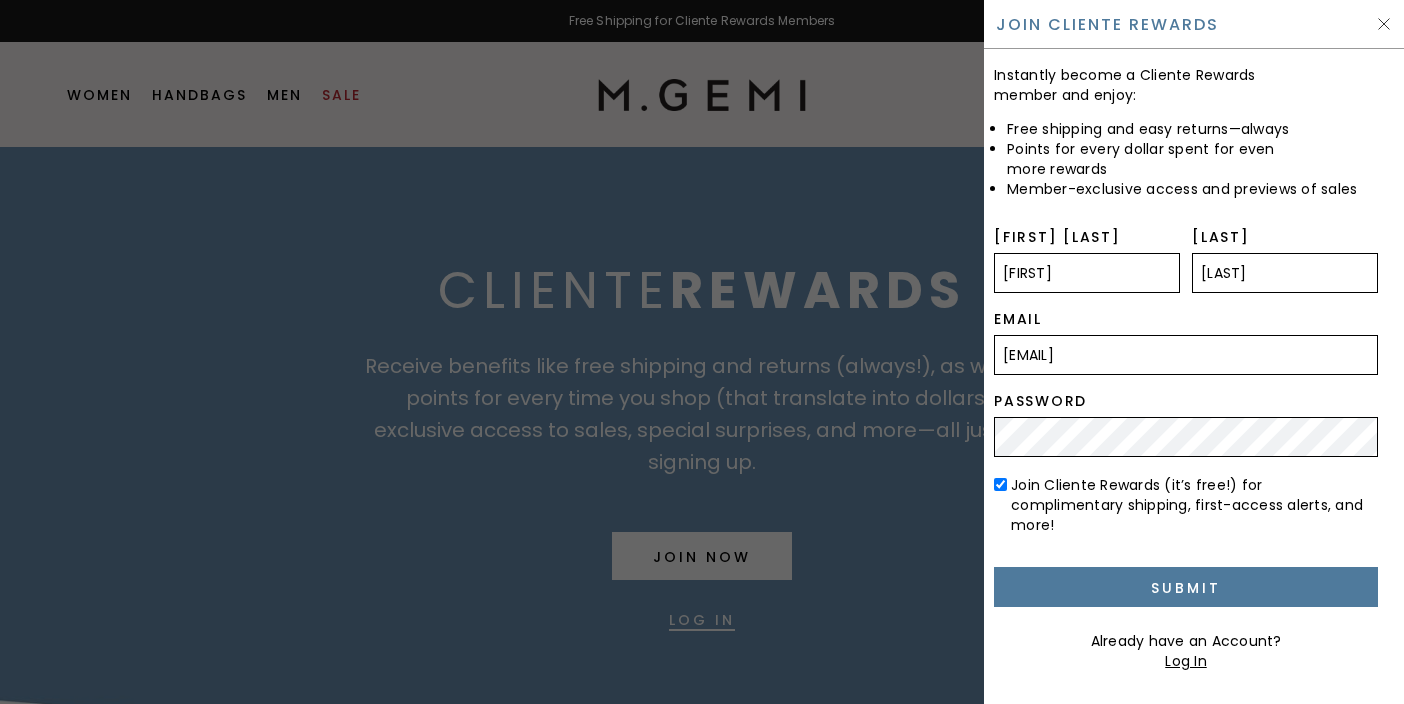 click on "Log In" at bounding box center (1186, 661) 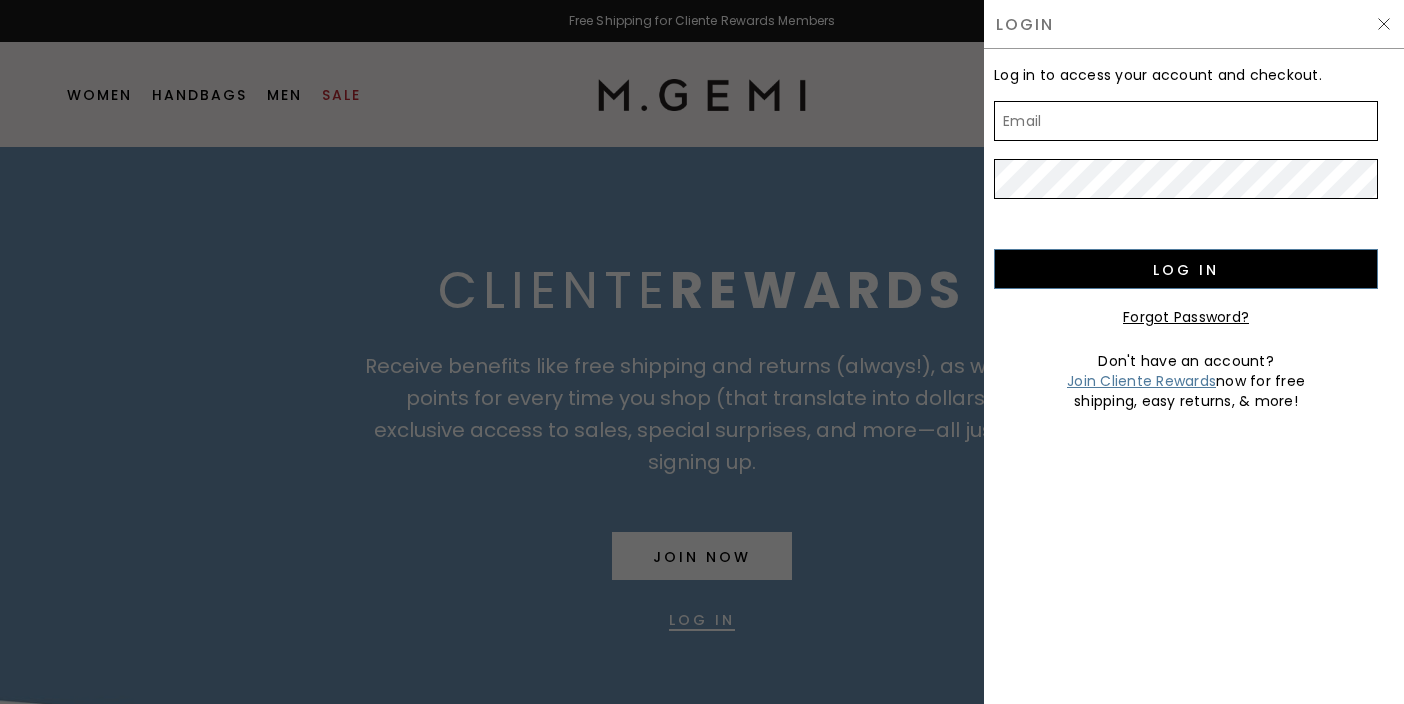 type on "jmaia2255@gmail.com" 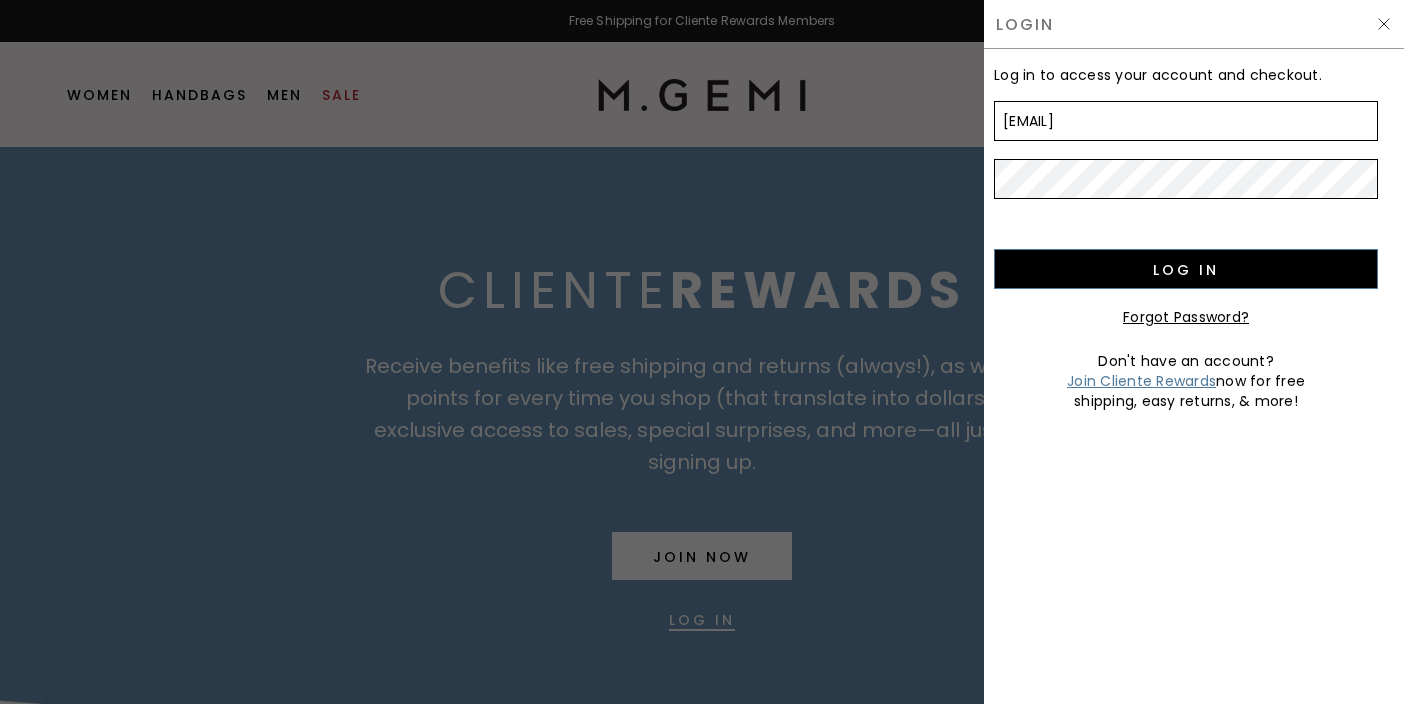 click on "Join Cliente Rewards" at bounding box center [1141, 381] 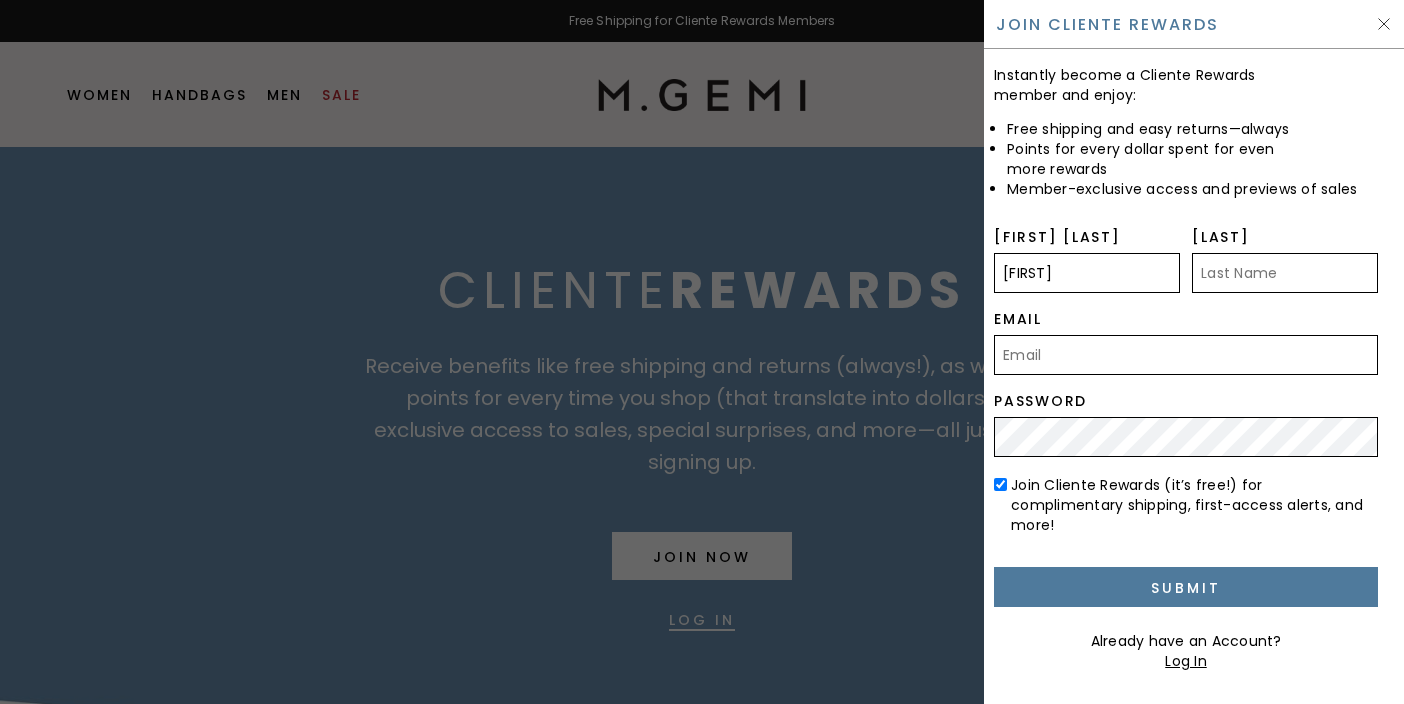 type on "Jessica" 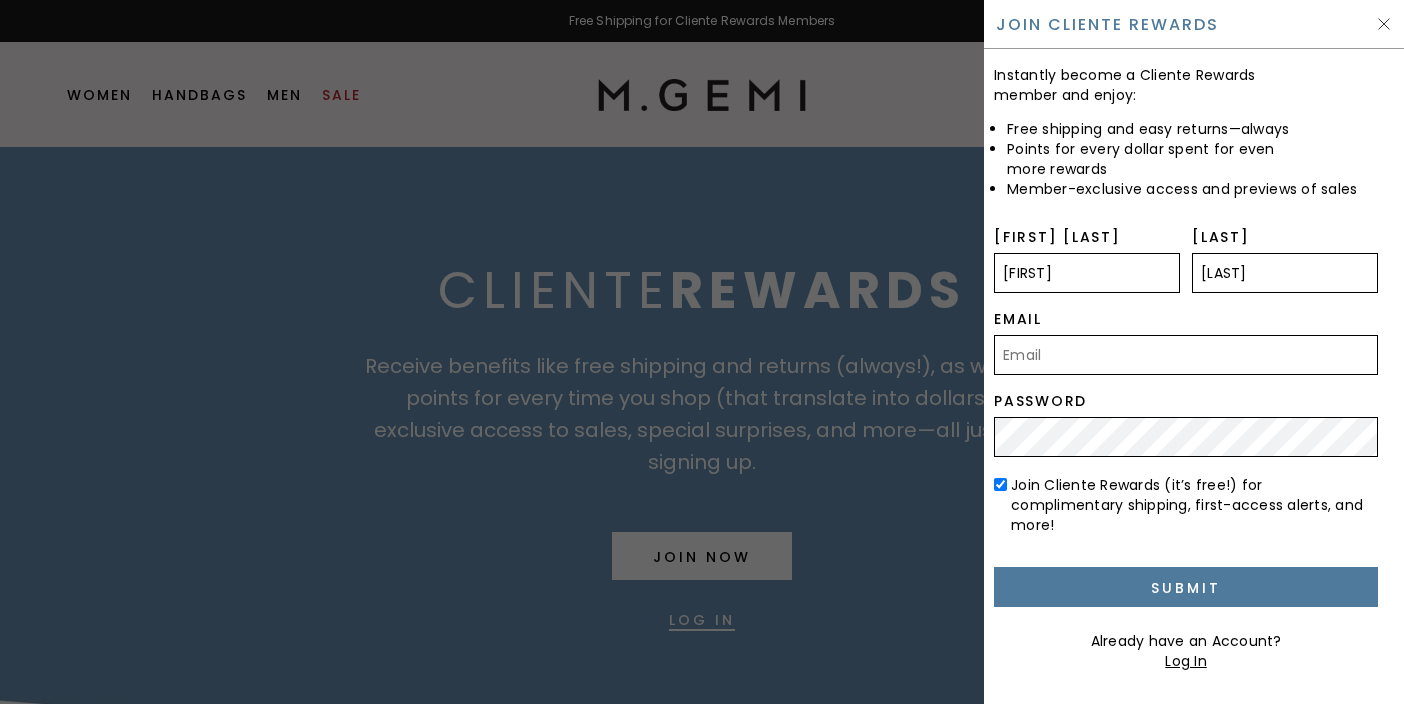 type on "Fahlgren" 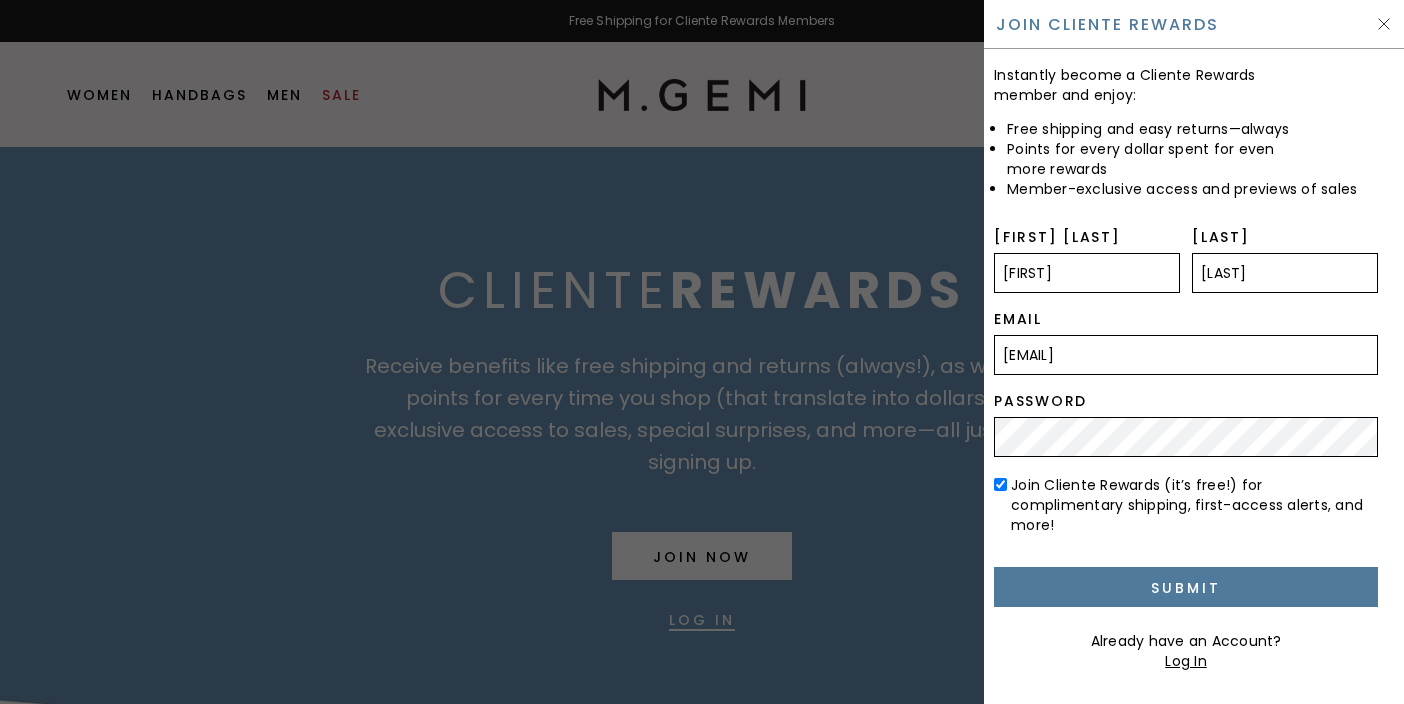 click on "Join Cliente Rewards (it’s free!) for complimentary shipping, first-access alerts, and more!" at bounding box center [1194, 505] 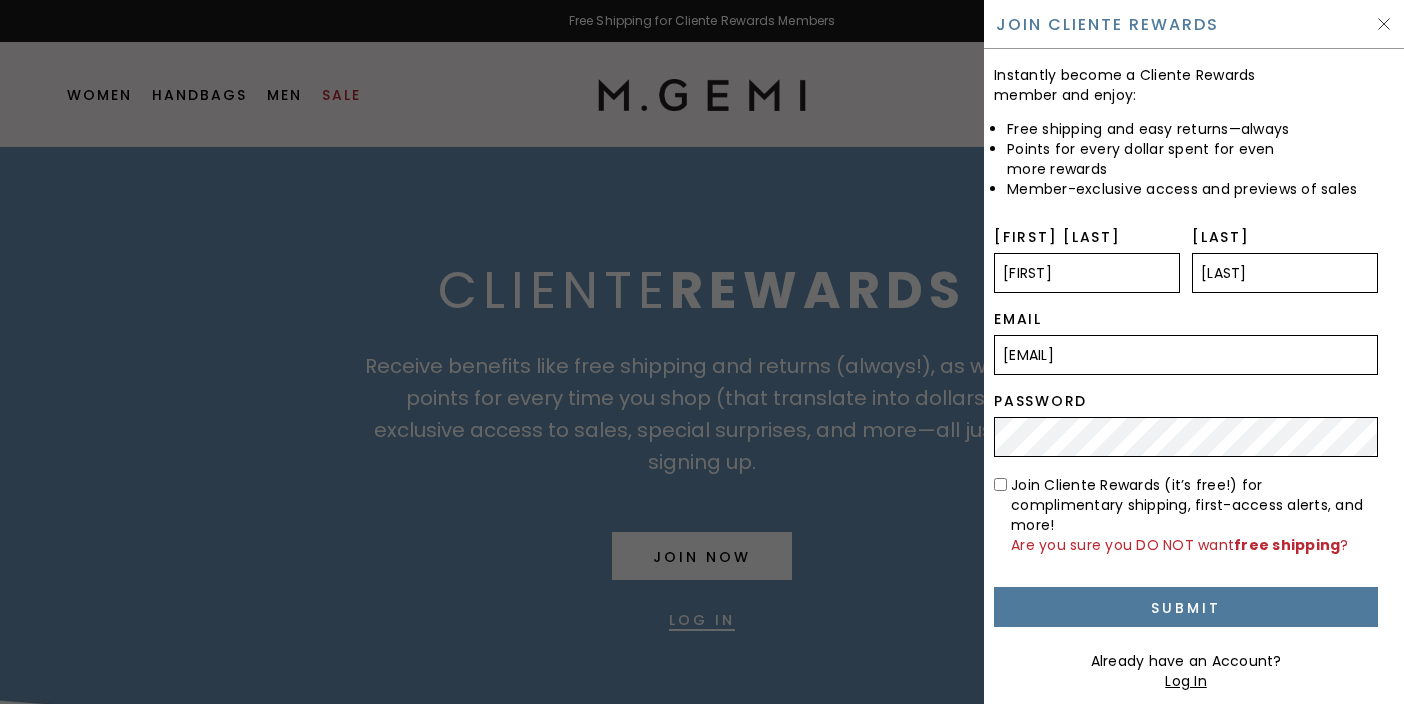click on "Join Cliente Rewards (it’s free!) for complimentary shipping, first-access alerts, and more! Are you sure you DO NOT want  free shipping ?" at bounding box center (1000, 484) 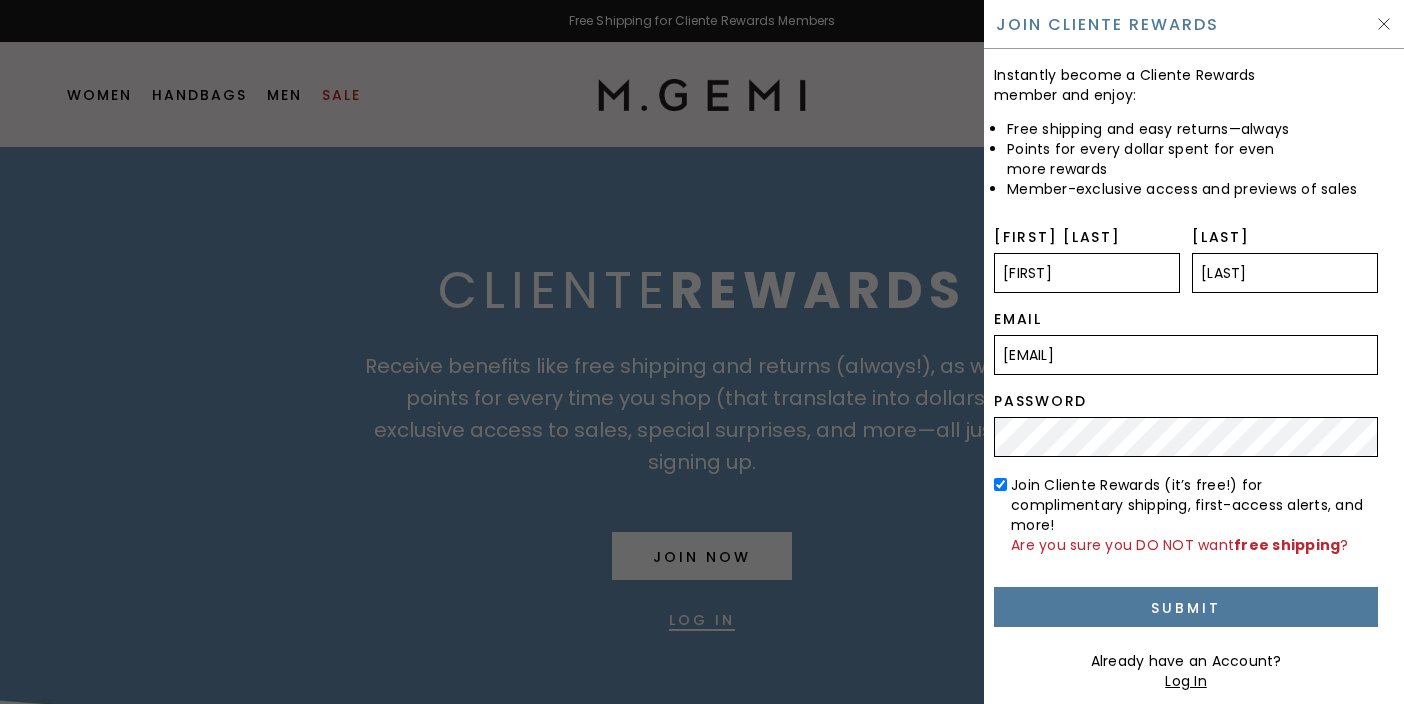checkbox on "true" 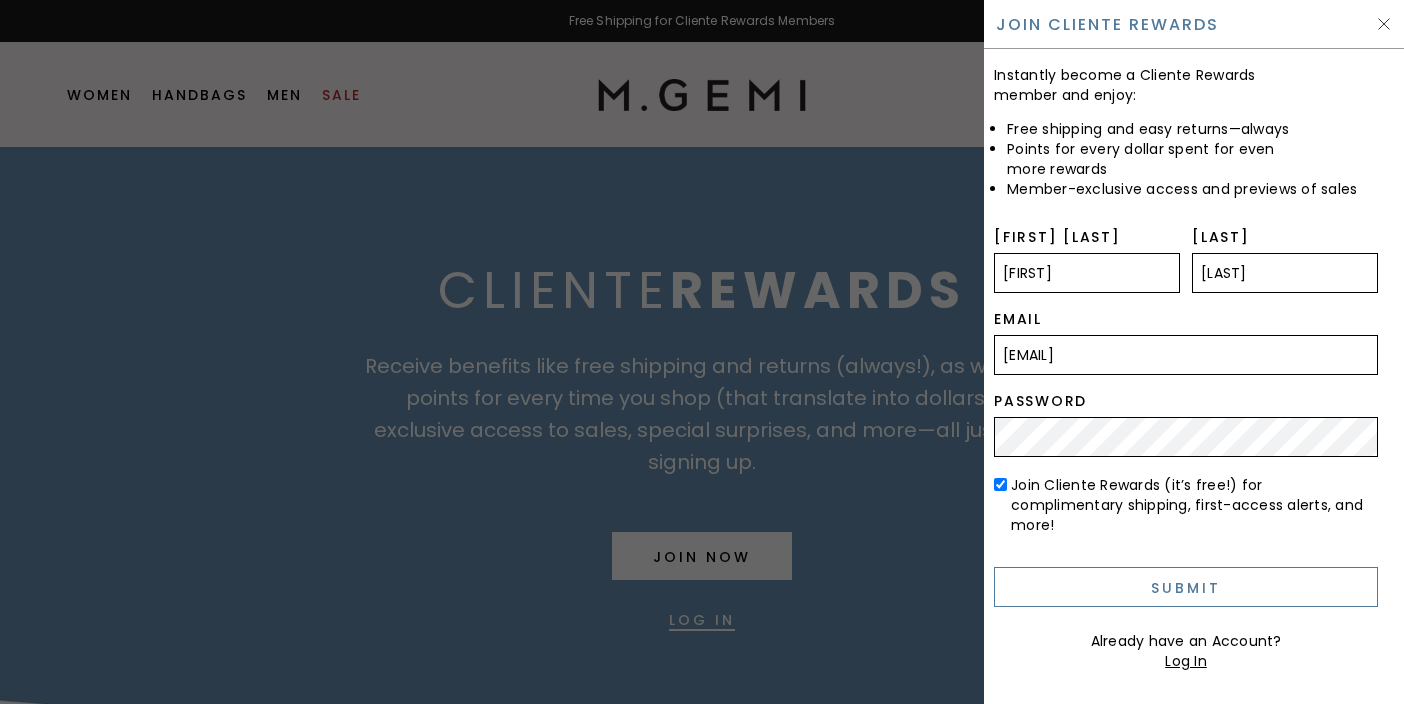 click on "Submit" at bounding box center (1186, 587) 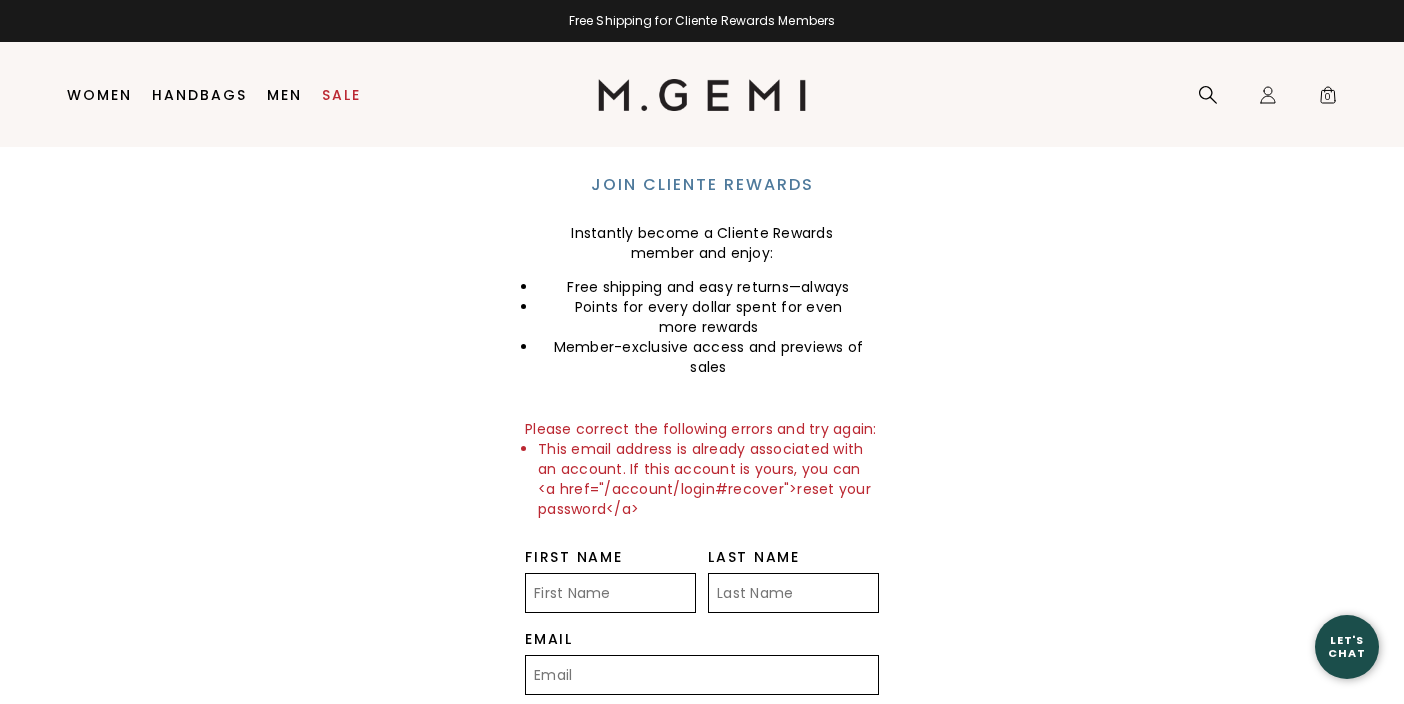 scroll, scrollTop: 0, scrollLeft: 0, axis: both 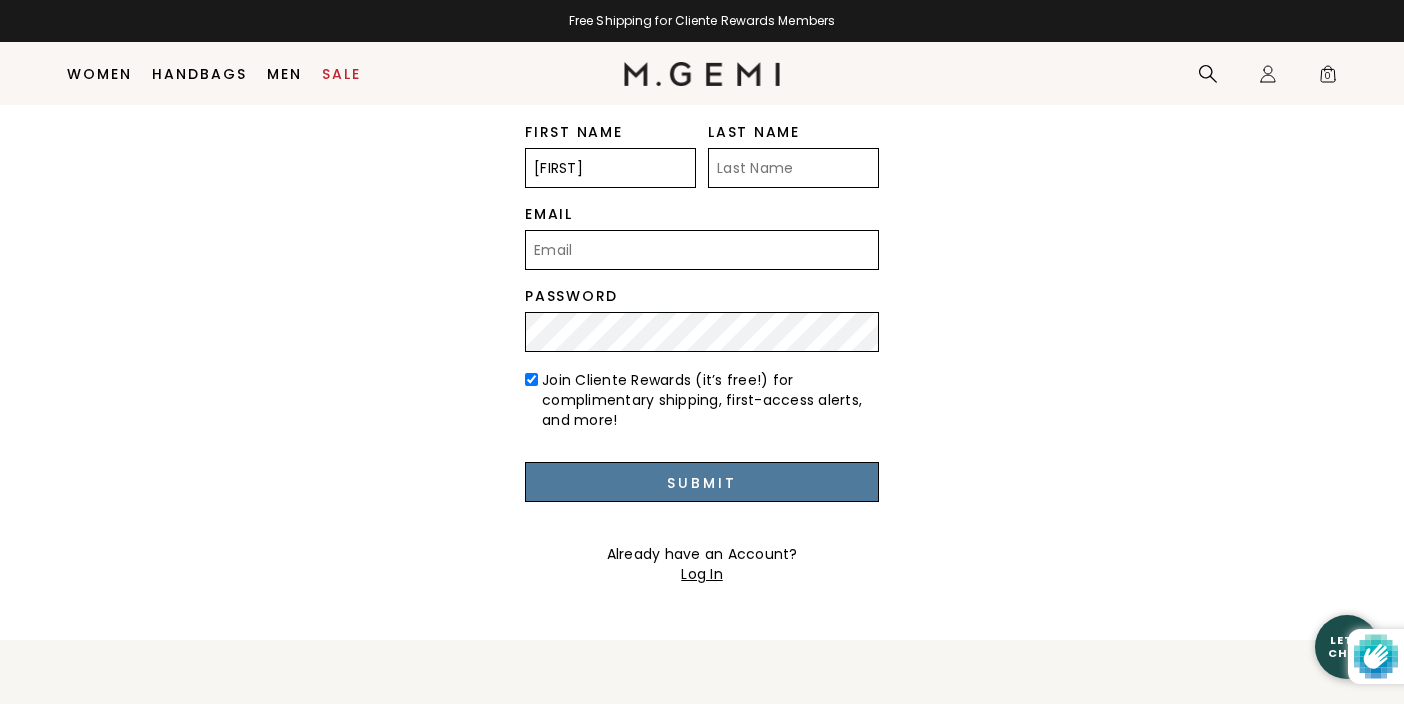 type on "Jessica" 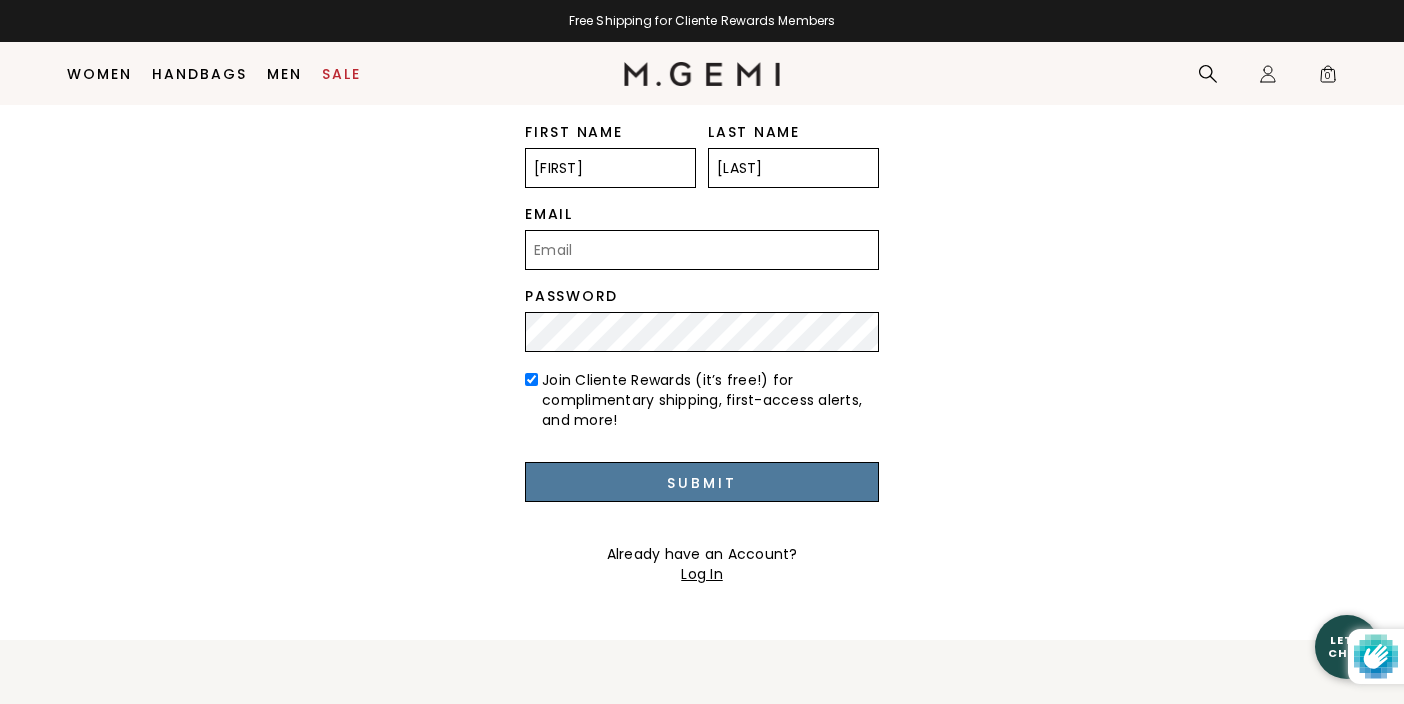 type on "Fahlgren" 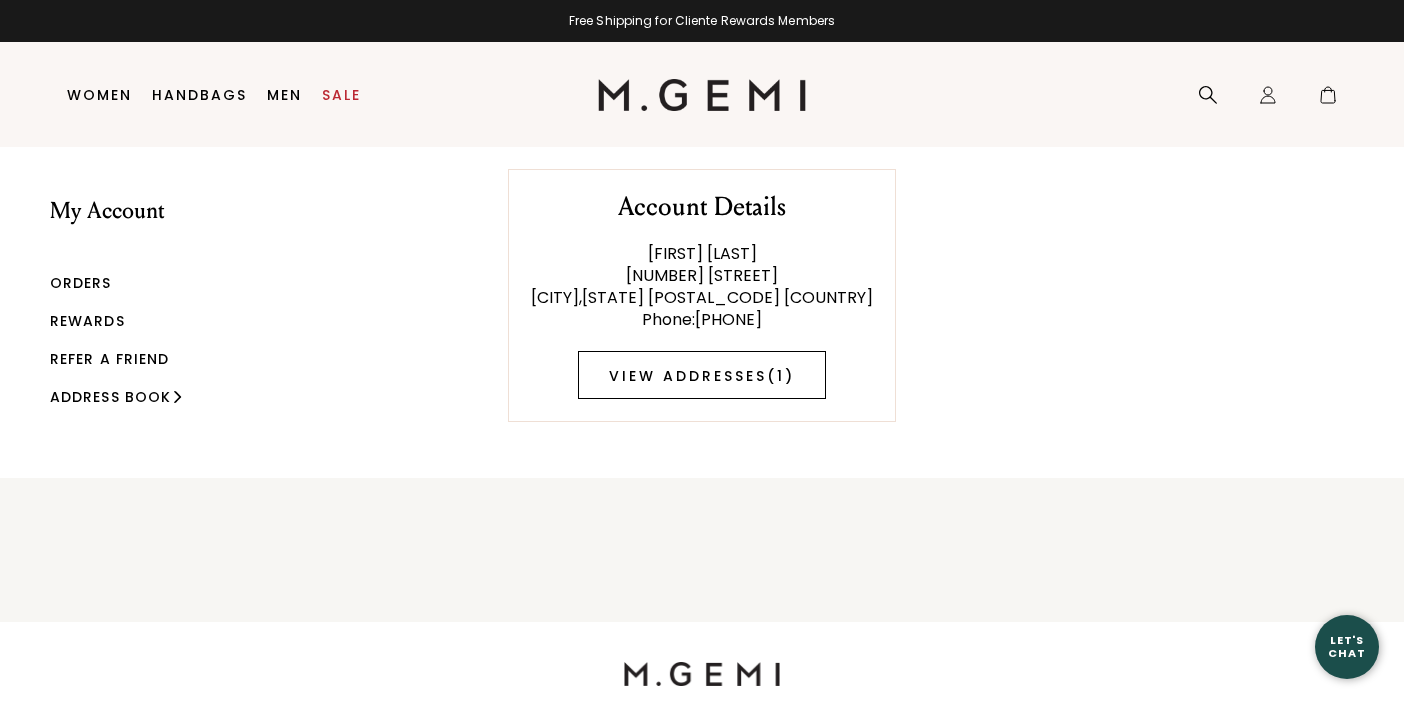 scroll, scrollTop: 0, scrollLeft: 0, axis: both 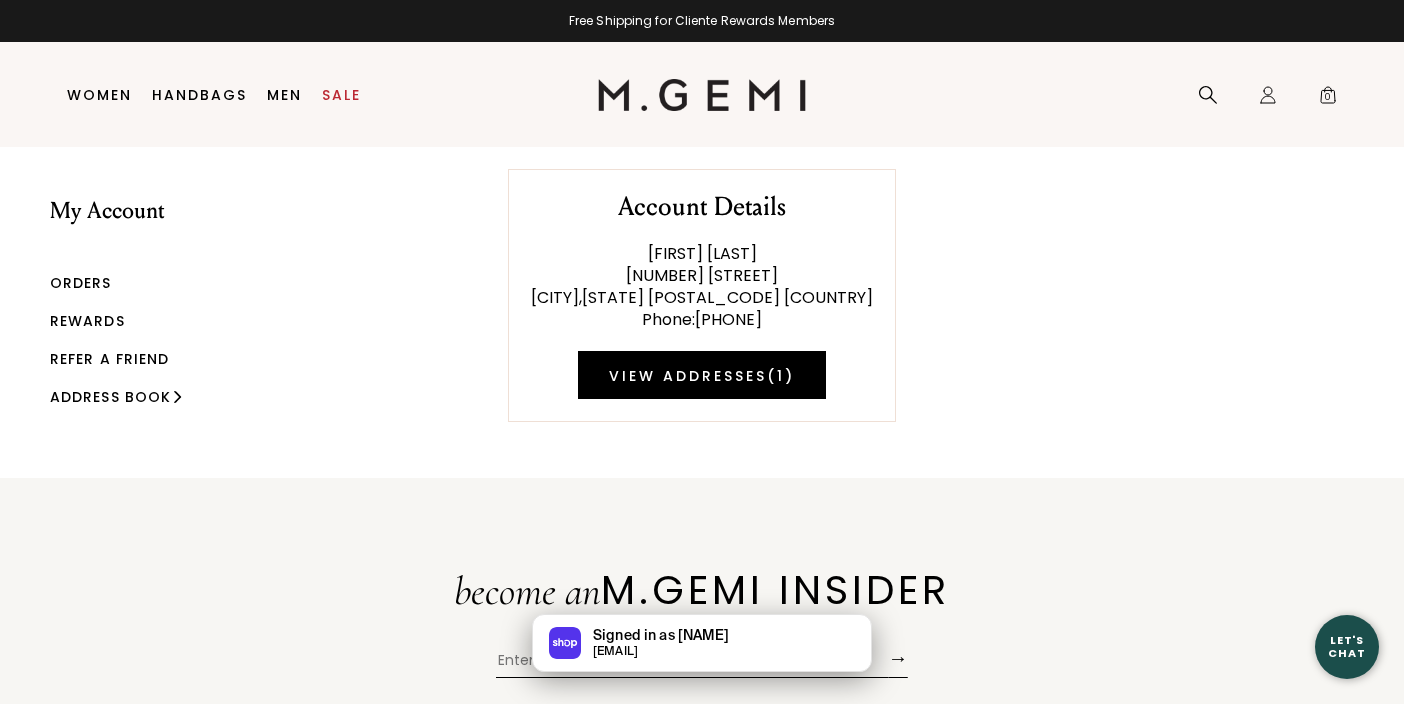 click on "Rewards" at bounding box center (87, 321) 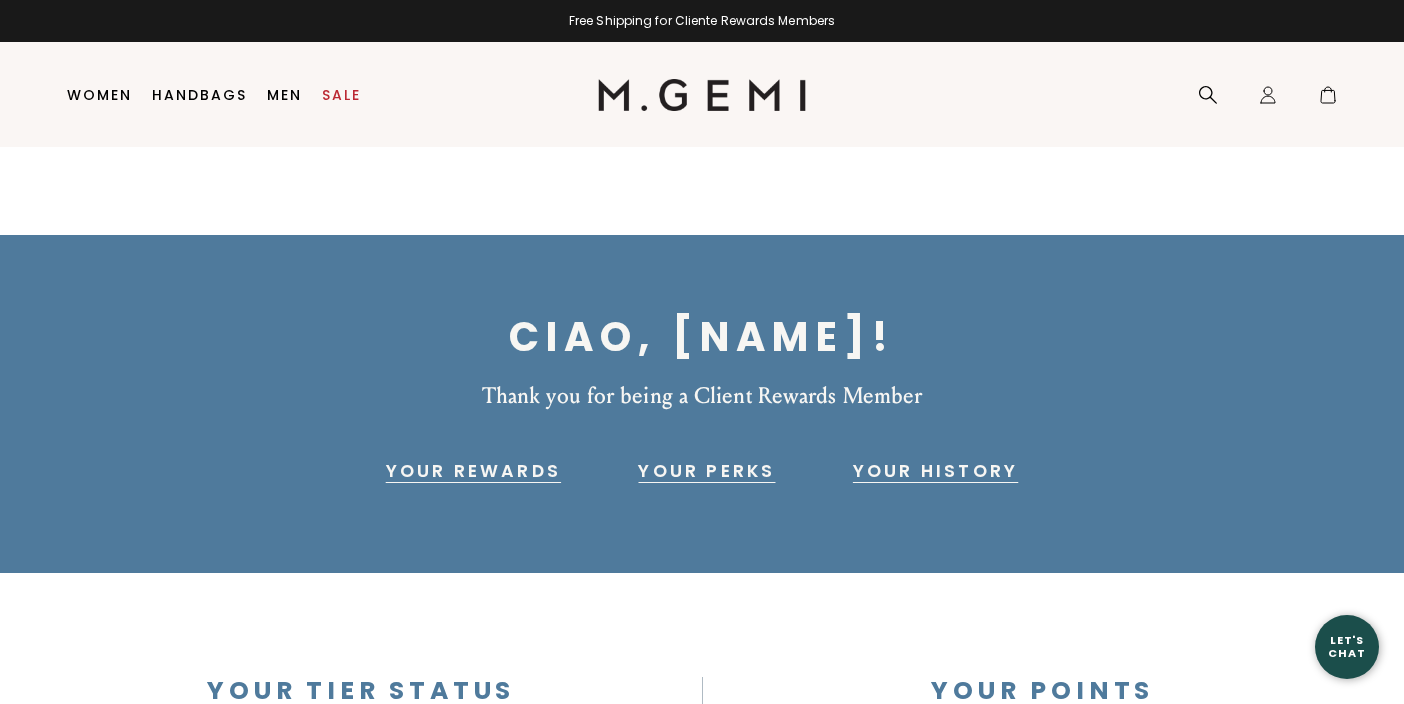 scroll, scrollTop: 0, scrollLeft: 0, axis: both 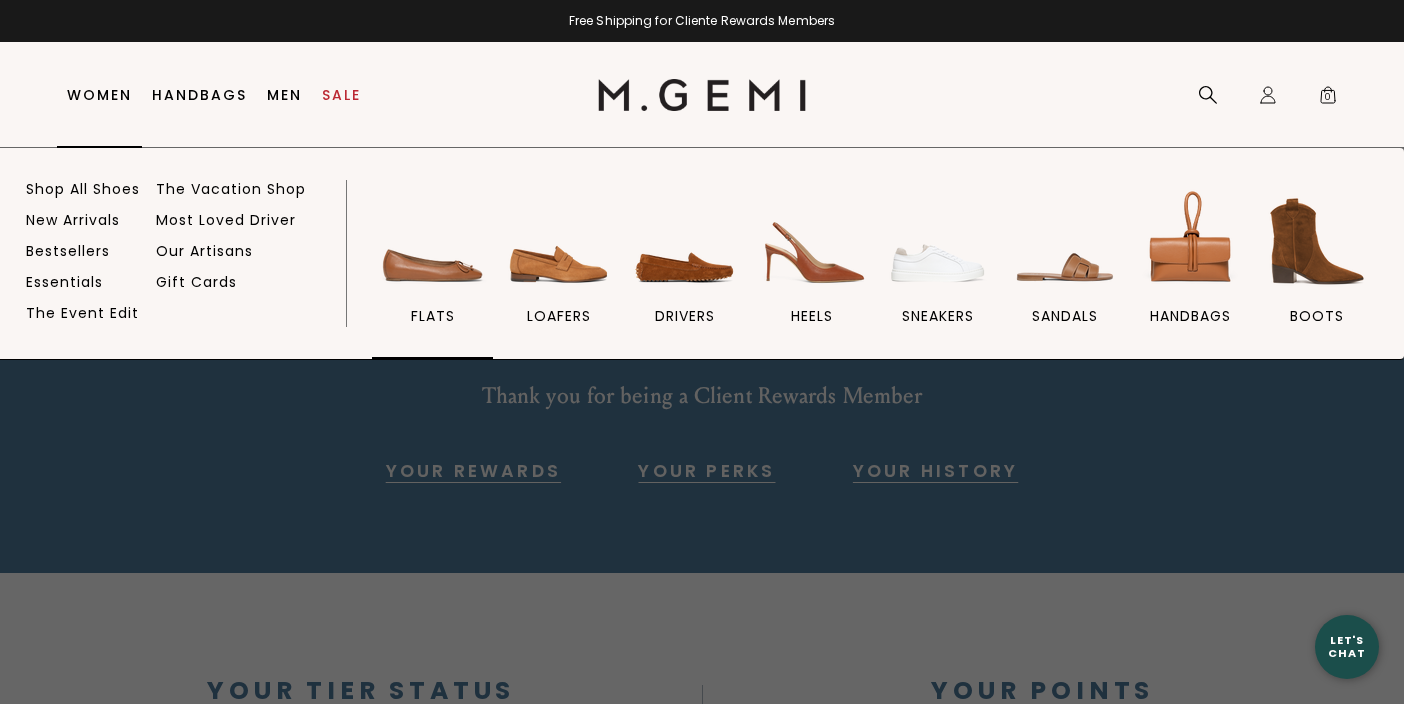 click at bounding box center [433, 241] 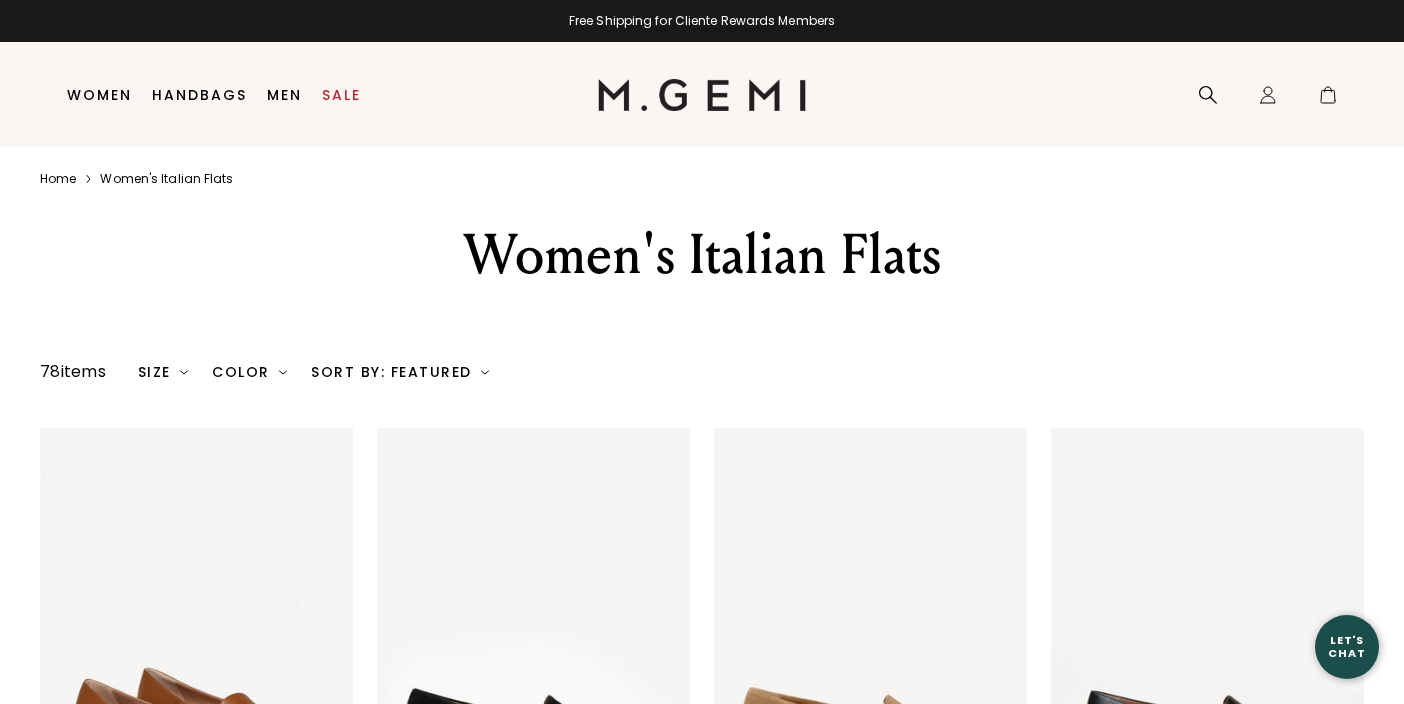 scroll, scrollTop: 0, scrollLeft: 0, axis: both 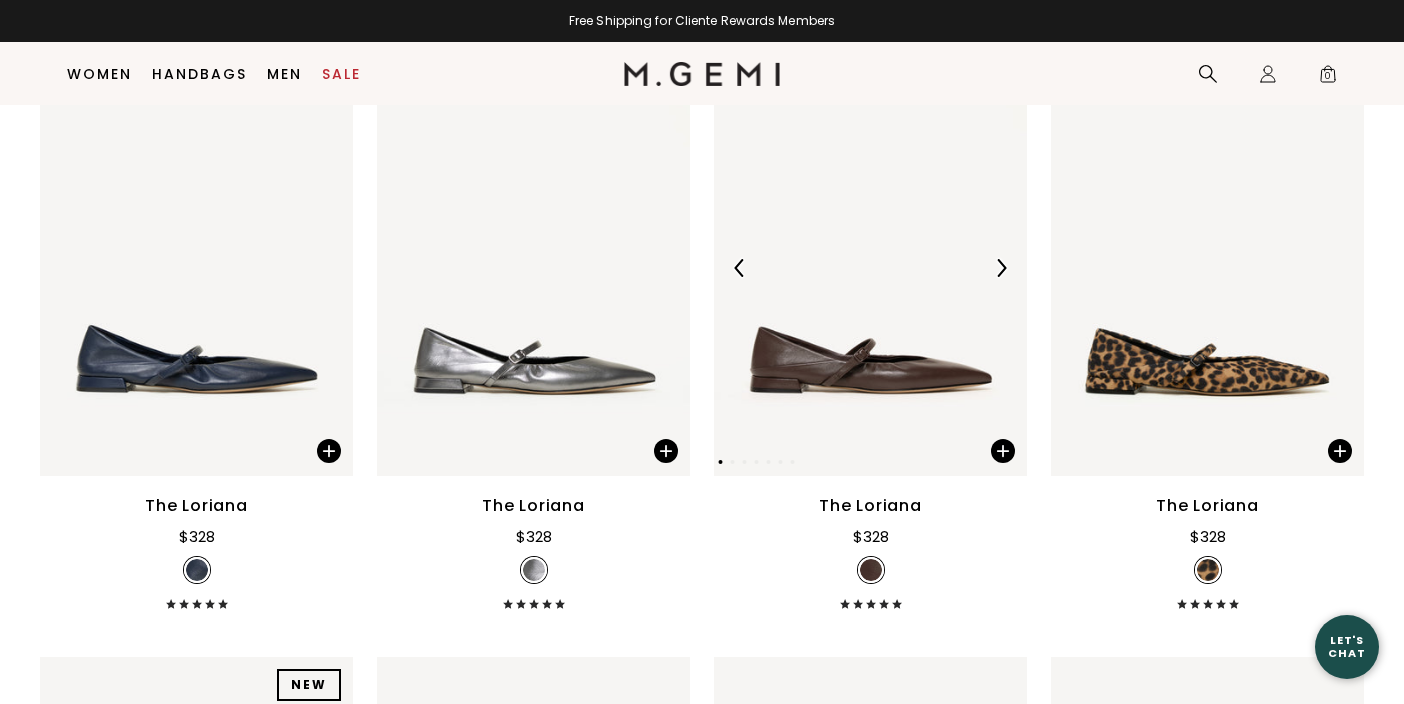 click at bounding box center (870, 267) 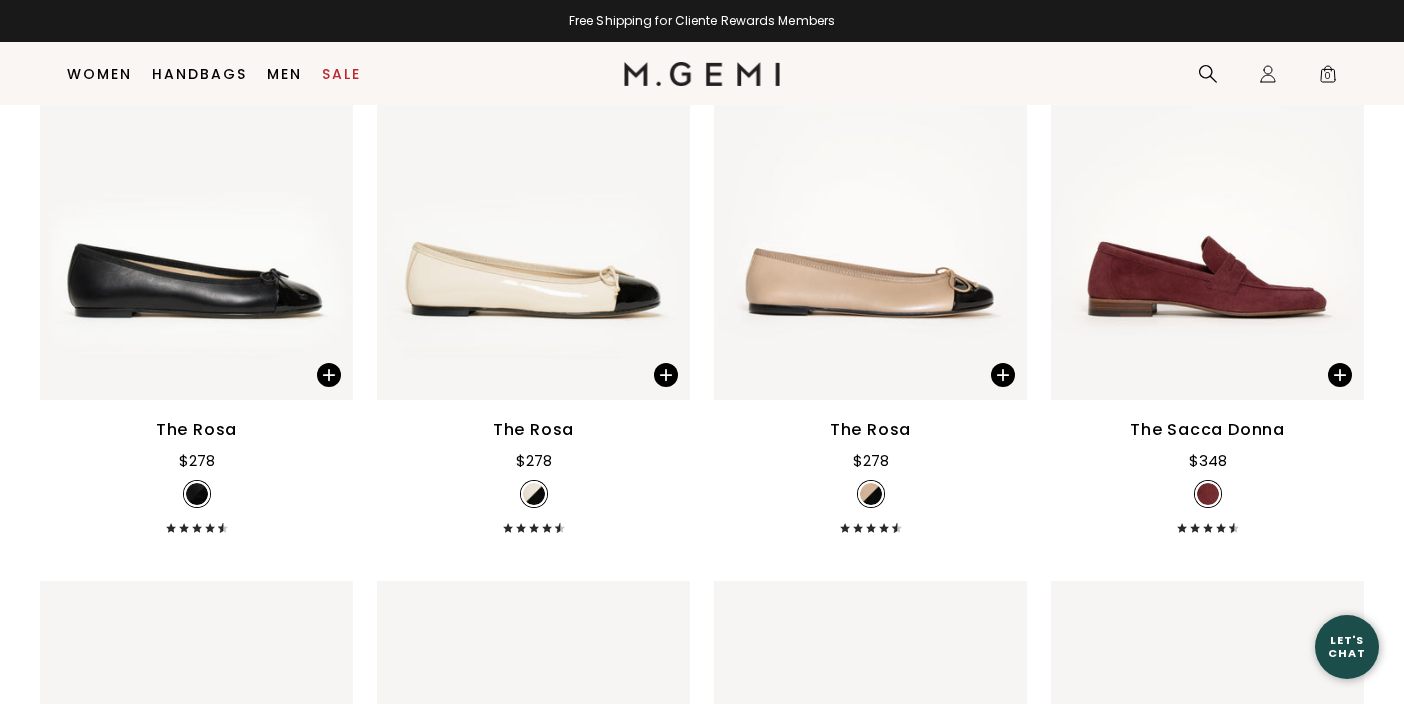 scroll, scrollTop: 6830, scrollLeft: 0, axis: vertical 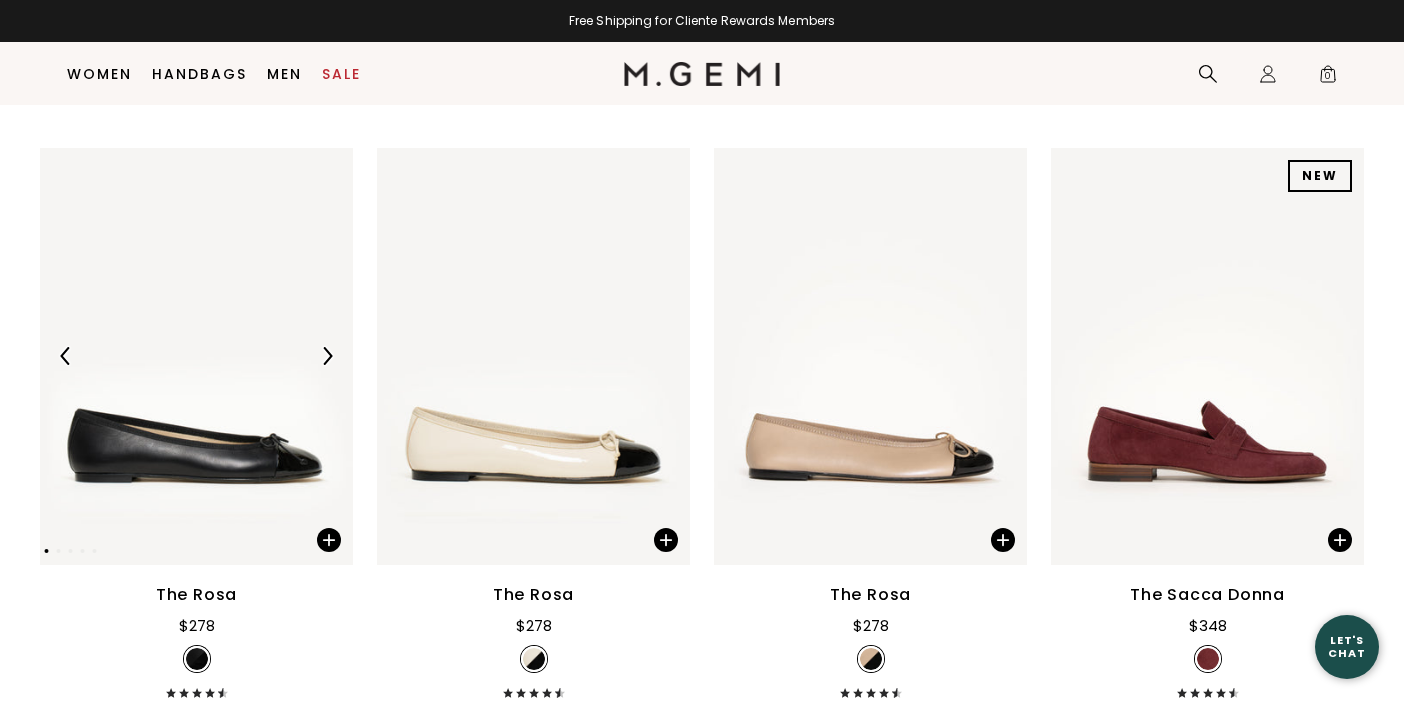 click at bounding box center (196, 356) 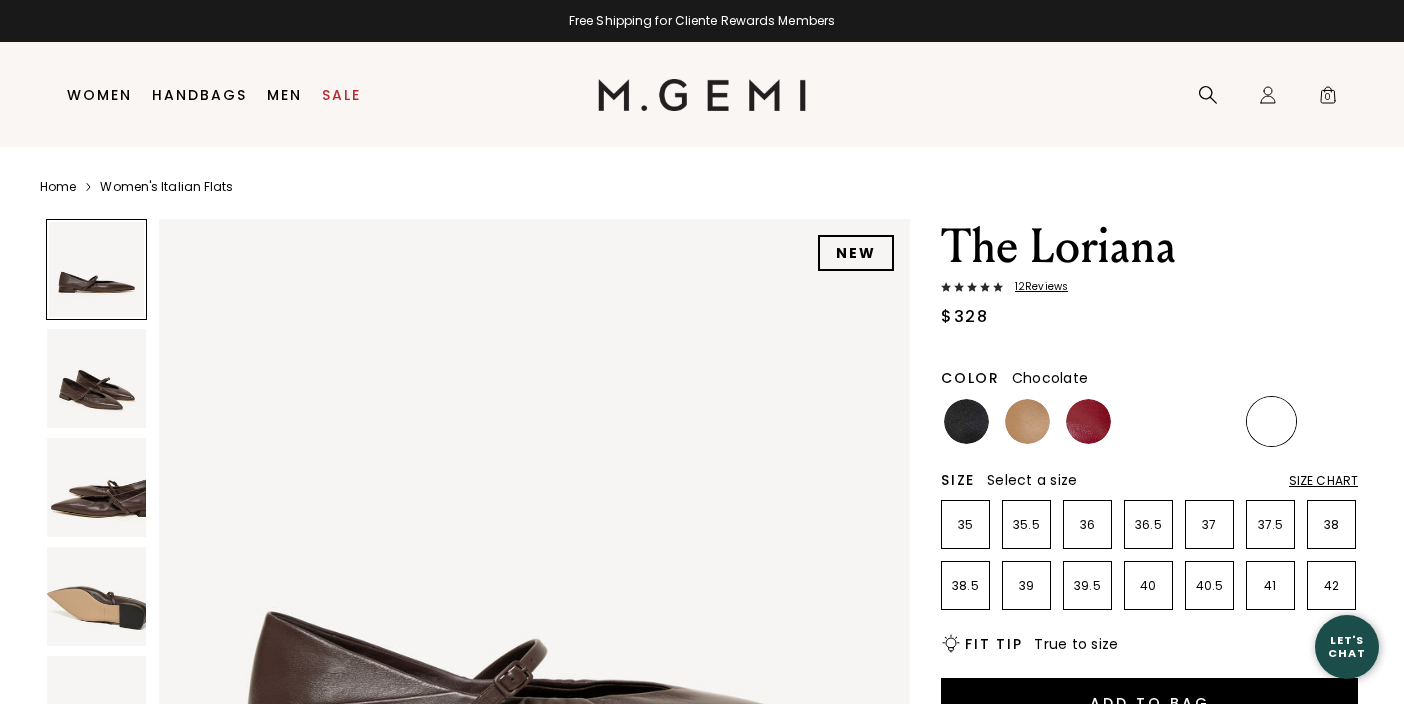 scroll, scrollTop: 0, scrollLeft: 0, axis: both 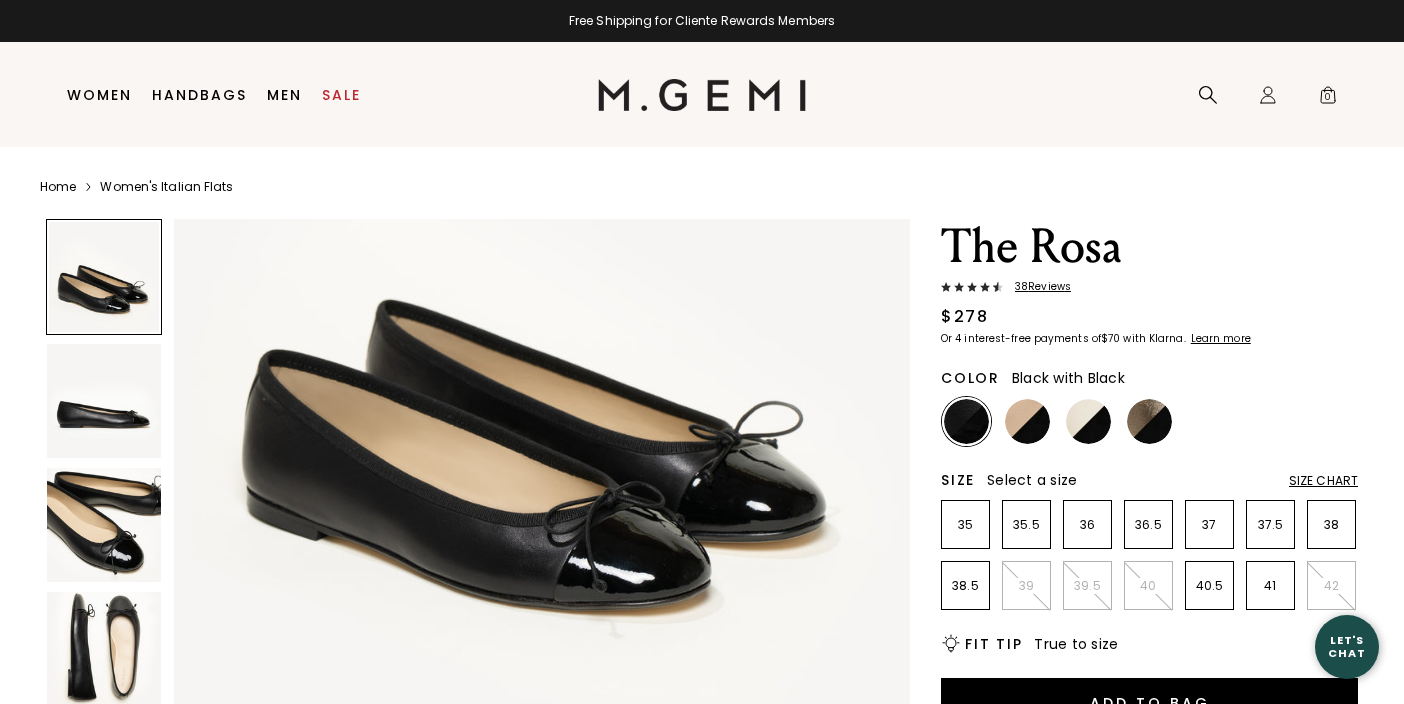 click at bounding box center [966, 421] 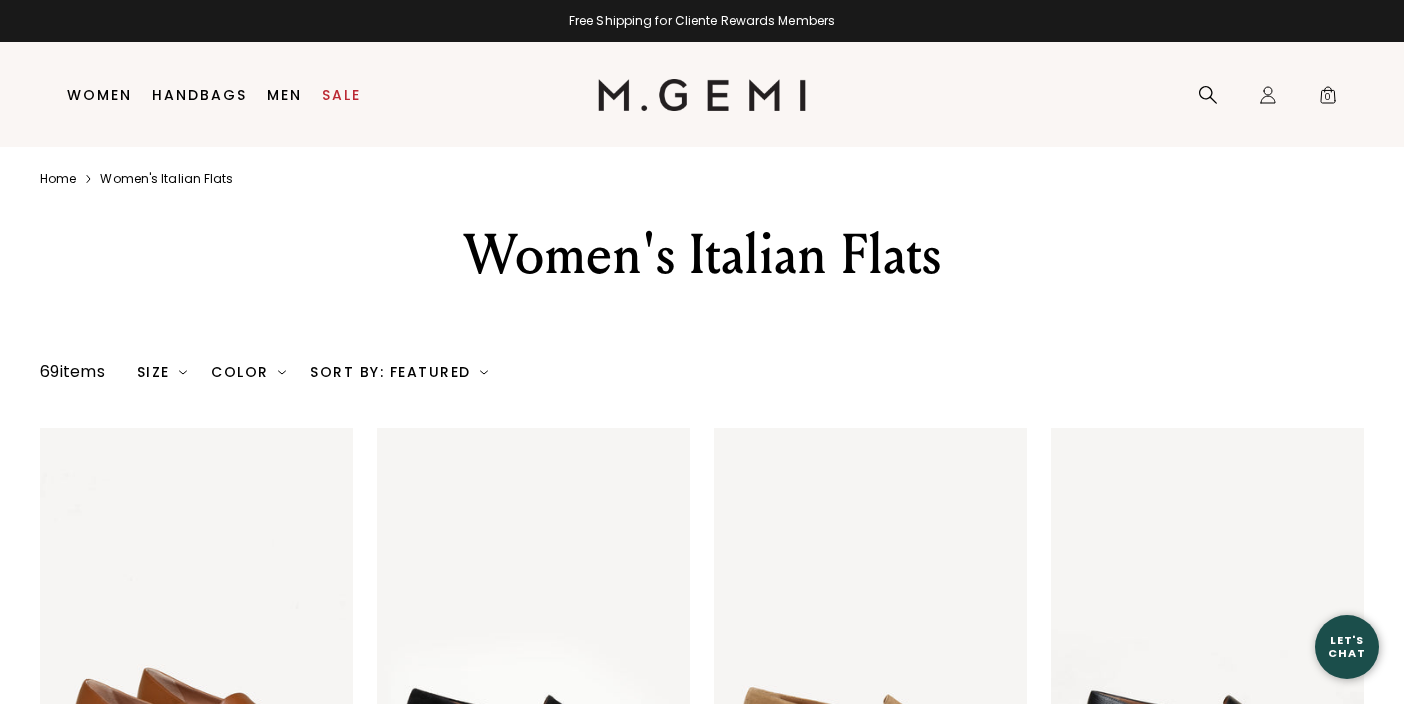 scroll, scrollTop: 10, scrollLeft: 0, axis: vertical 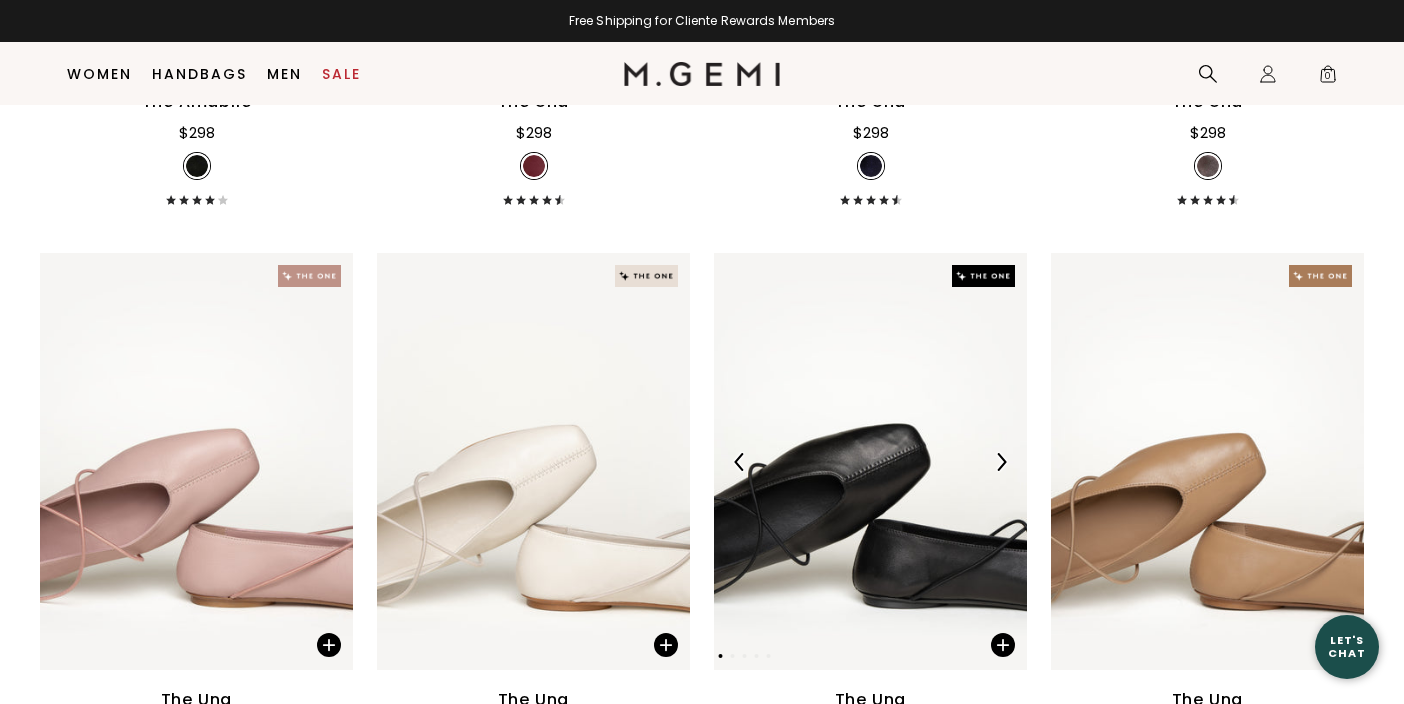 click at bounding box center [870, 462] 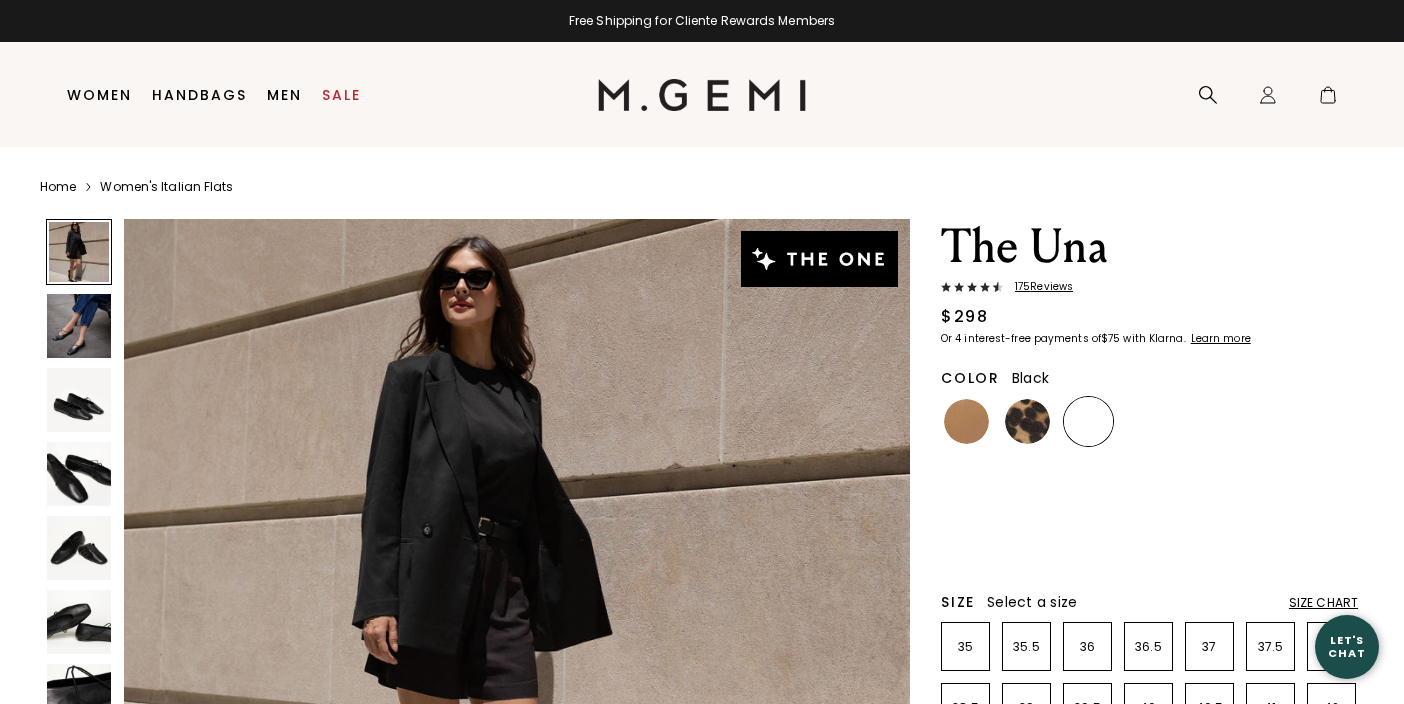 scroll, scrollTop: 0, scrollLeft: 0, axis: both 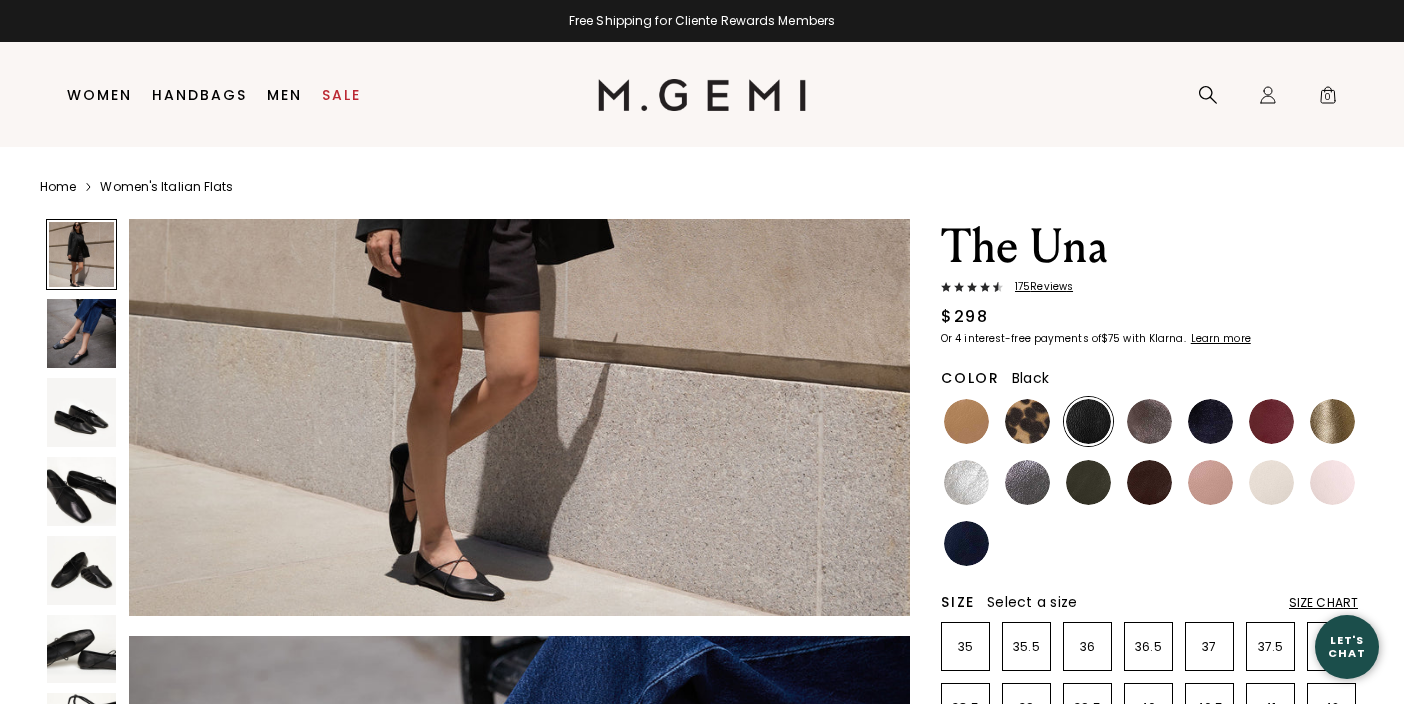 click at bounding box center (81, 491) 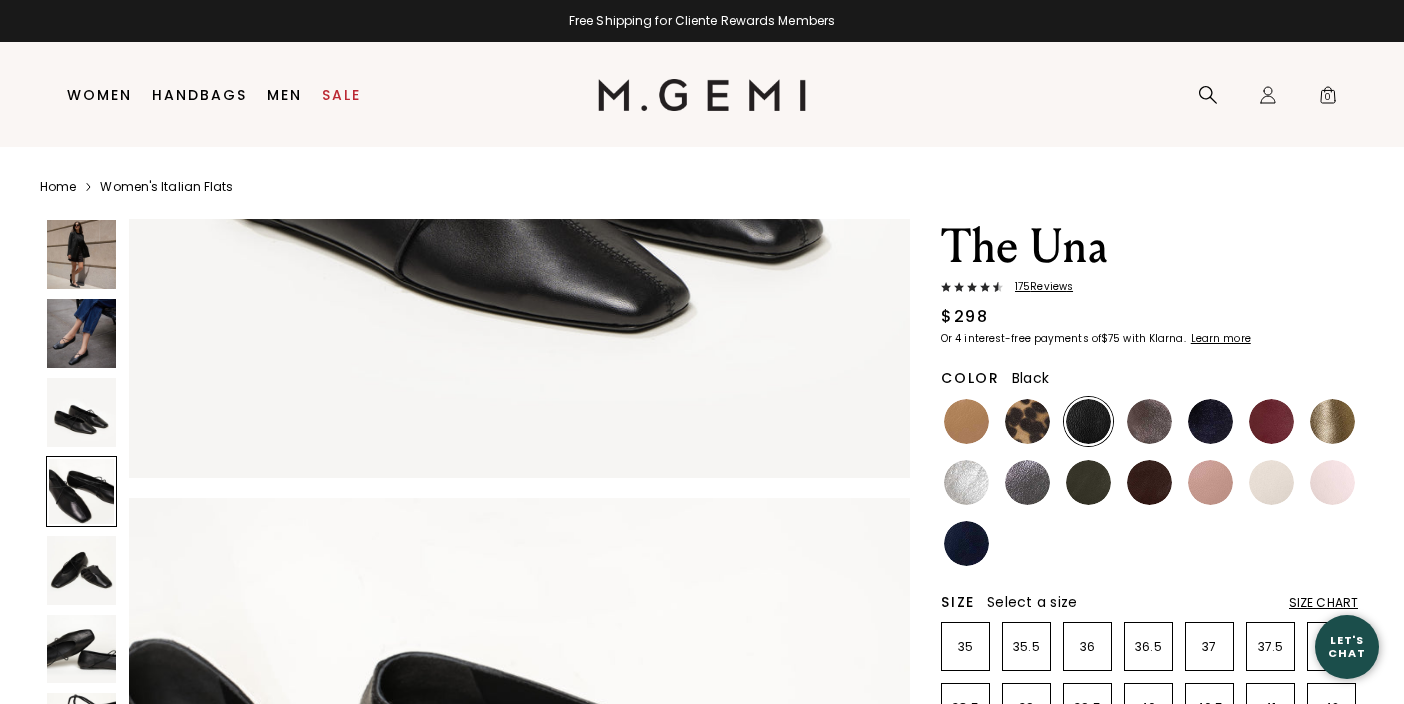 scroll, scrollTop: 2403, scrollLeft: 0, axis: vertical 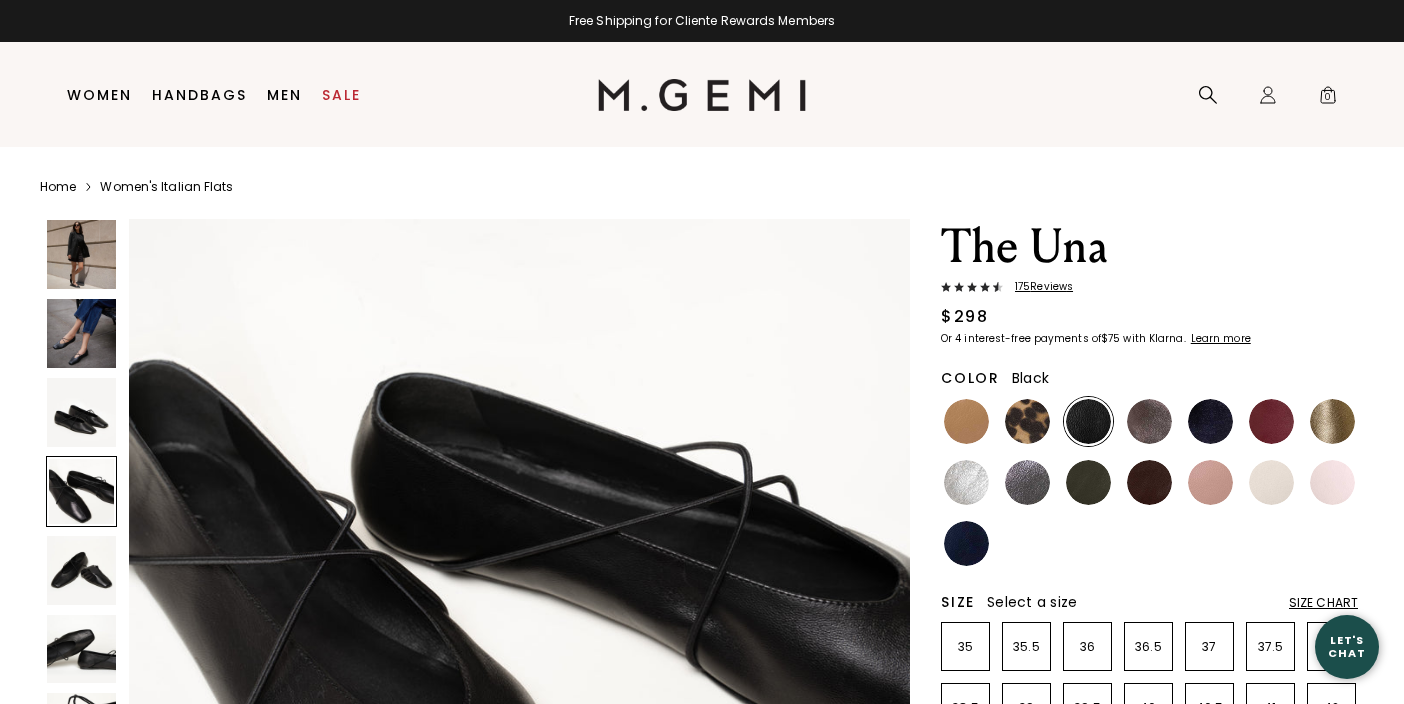 click on "Home Women's Italian Flats
The Una 175  Review s $298
Or 4 interest-free payments of  $75   with Klarna Learn more
Color  Black Size Select a size Size Chart 35 35.5 36 36.5 37 37.5 38 38.5 39 39.5 40 40.5 41 42 Icons/20x20/bulb@2x Fit Tip True to size Add to Bag Free Shipping for  Cliente Rewards  Members Thoughts from Maria You buy shoes because you like the way they look, but you reach for them again and again because you love the way they feel. The Una is beautiful—that’s easy to see—but this is a shoe you have to feel to believe. Crafted from buttery-soft nappa leather with a lightweight, flexible sole, it’s unlike anything we’ve done before. This modern ballet flat is unstructured by design, so it moves with your foot—not against it. Also worth mentioning, we lined the back with suede to be extra-gentle against your heel and added rubber sole inserts to be extra-durable against city streets.
Details Shipping" at bounding box center [702, 891] 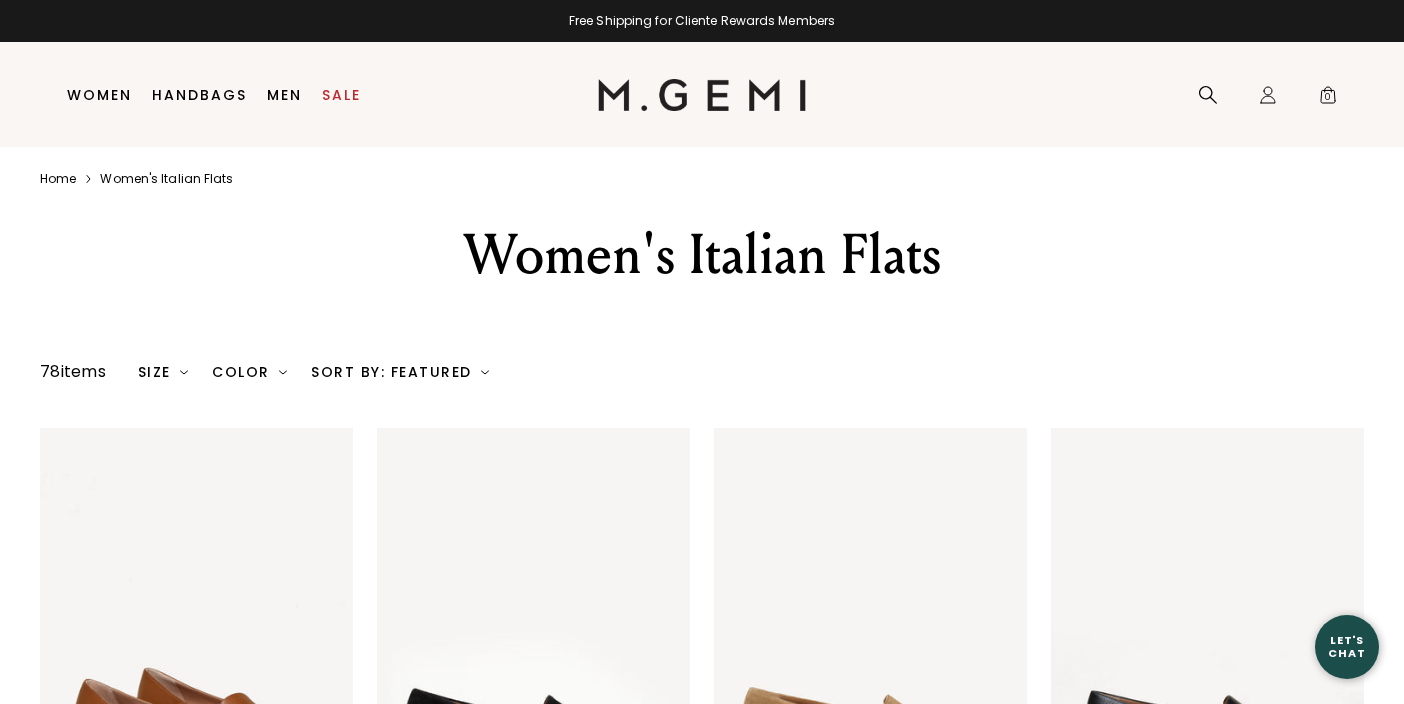 scroll, scrollTop: 0, scrollLeft: 0, axis: both 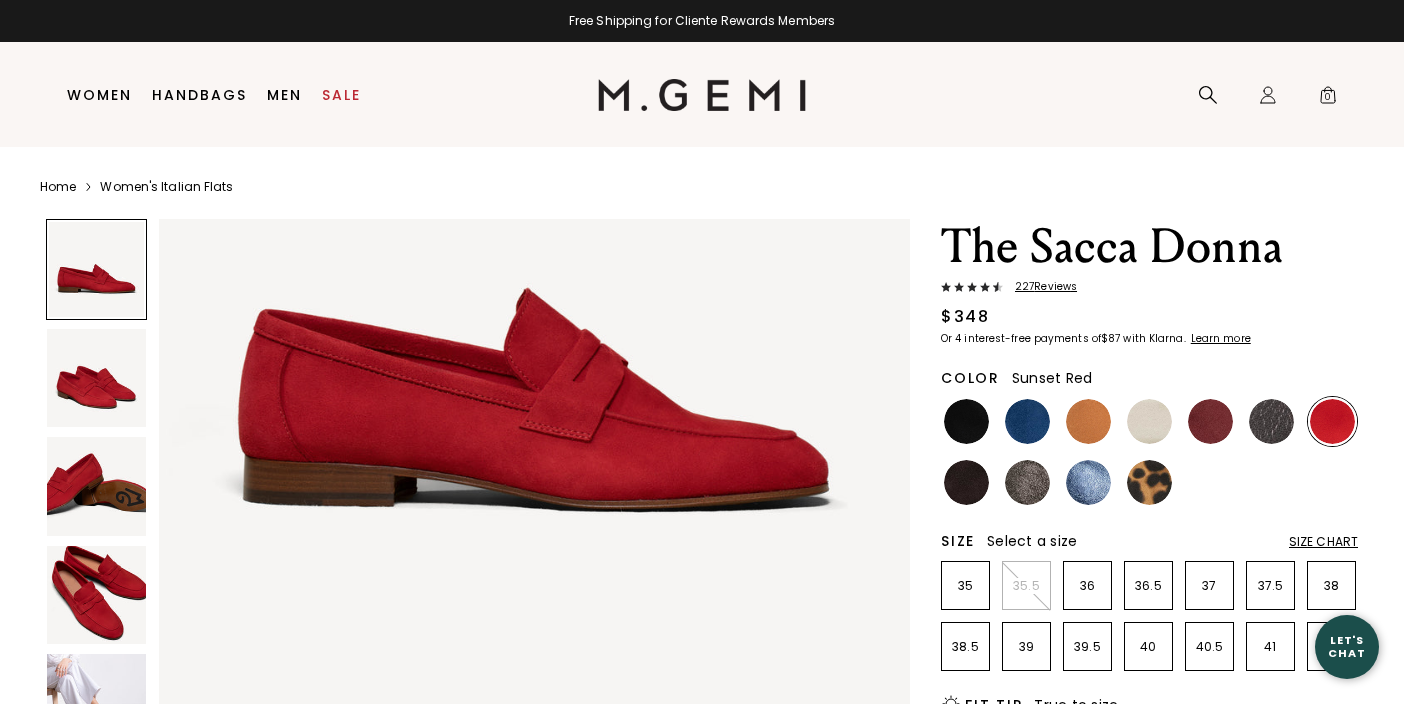 click at bounding box center (96, 595) 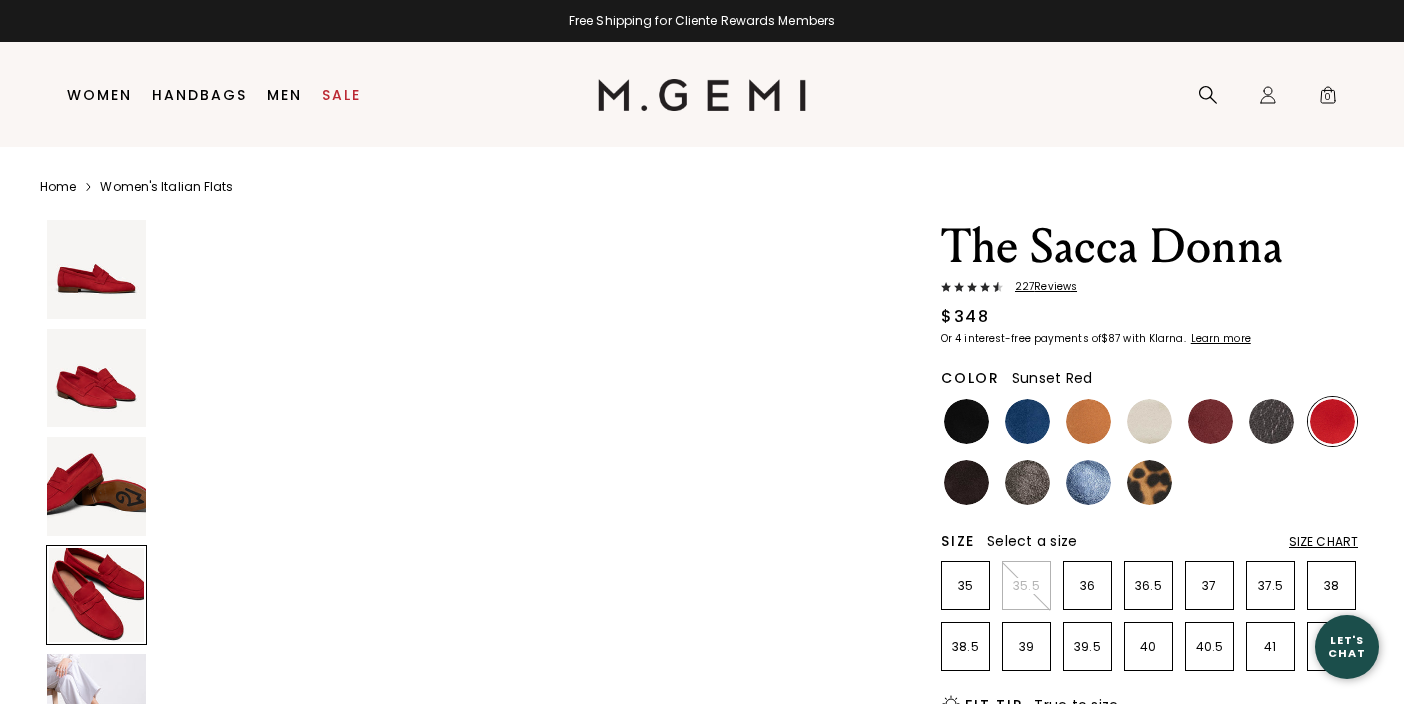scroll, scrollTop: 2313, scrollLeft: 0, axis: vertical 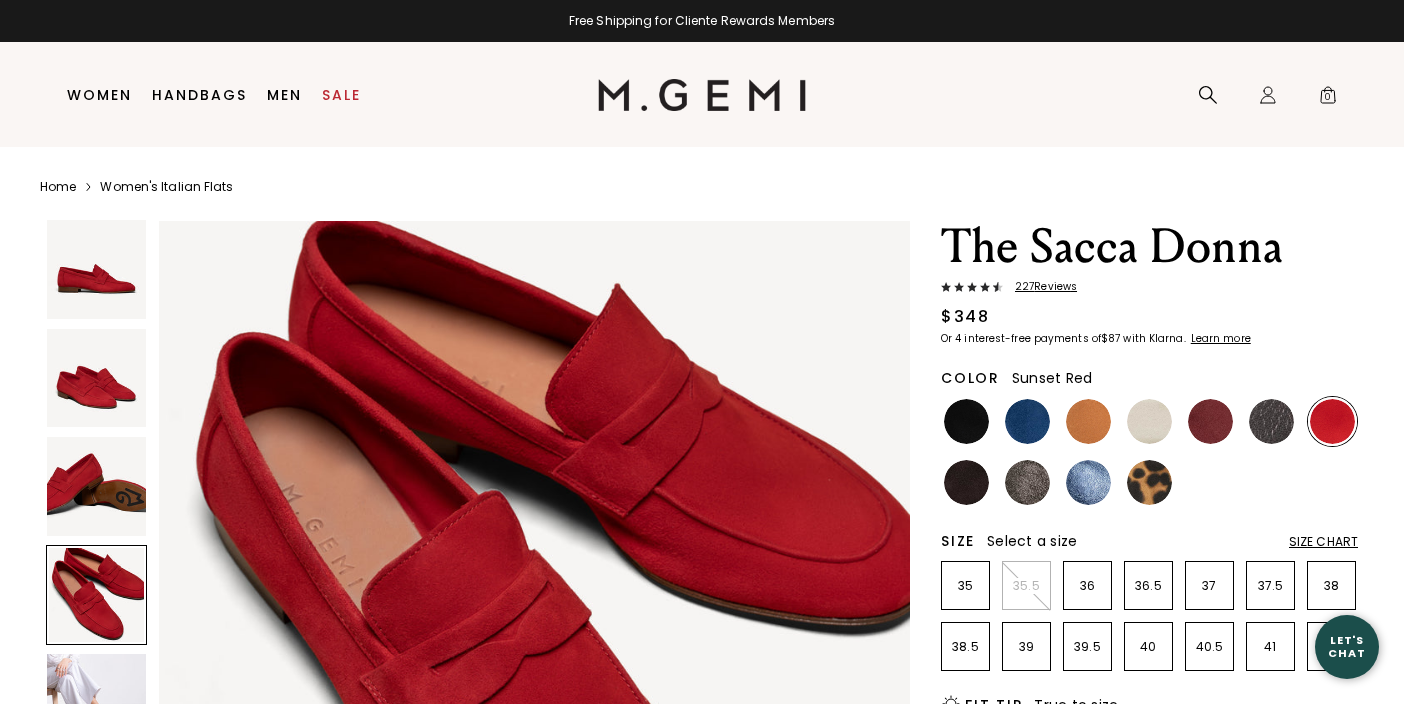 click on "227  Review s" at bounding box center (1040, 287) 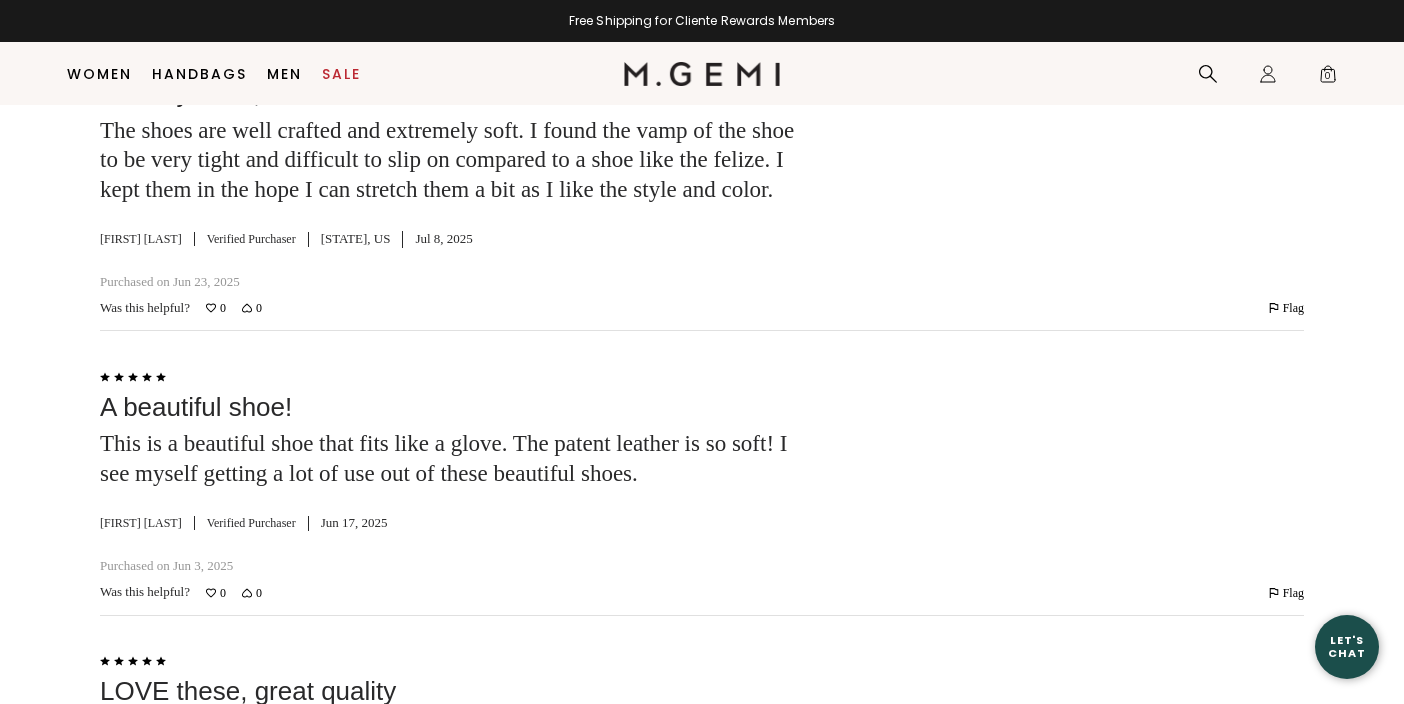 scroll, scrollTop: 4587, scrollLeft: 0, axis: vertical 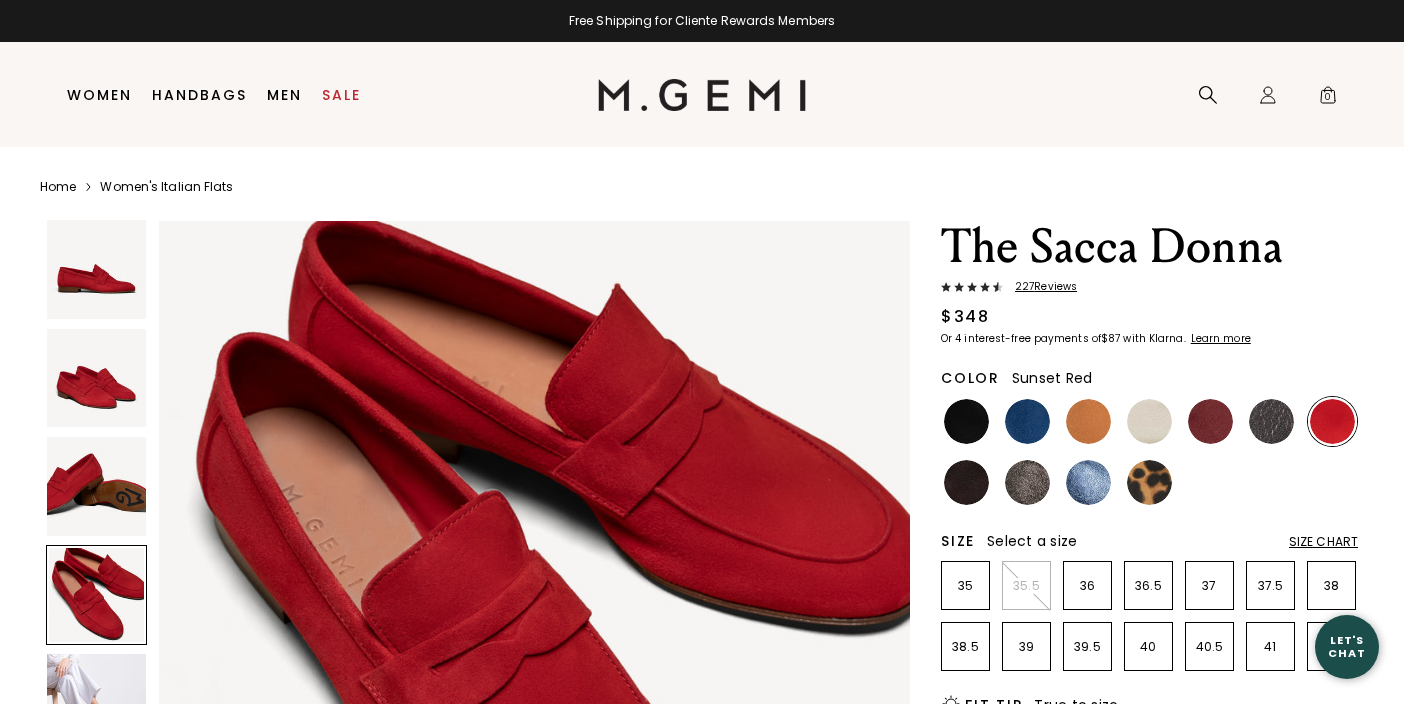 click on "Women's Italian Flats" at bounding box center [166, 187] 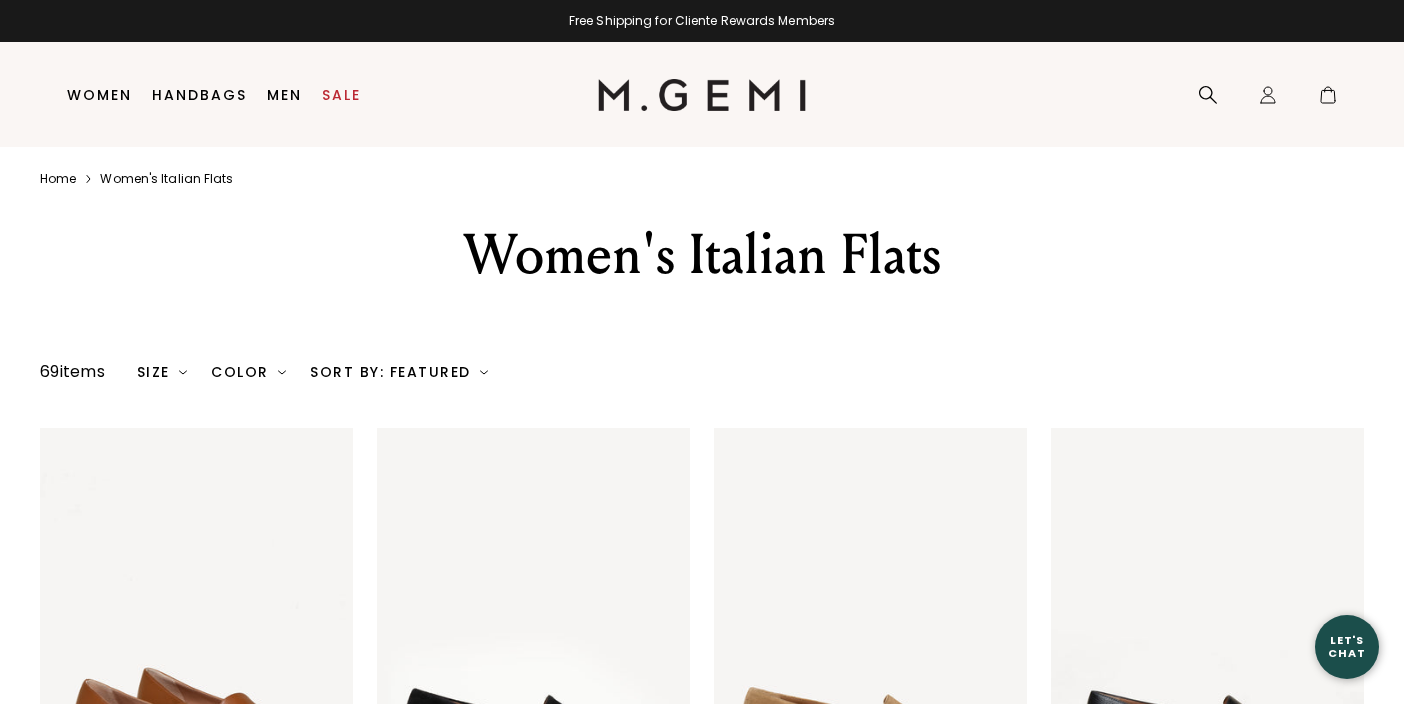 scroll, scrollTop: 0, scrollLeft: 0, axis: both 